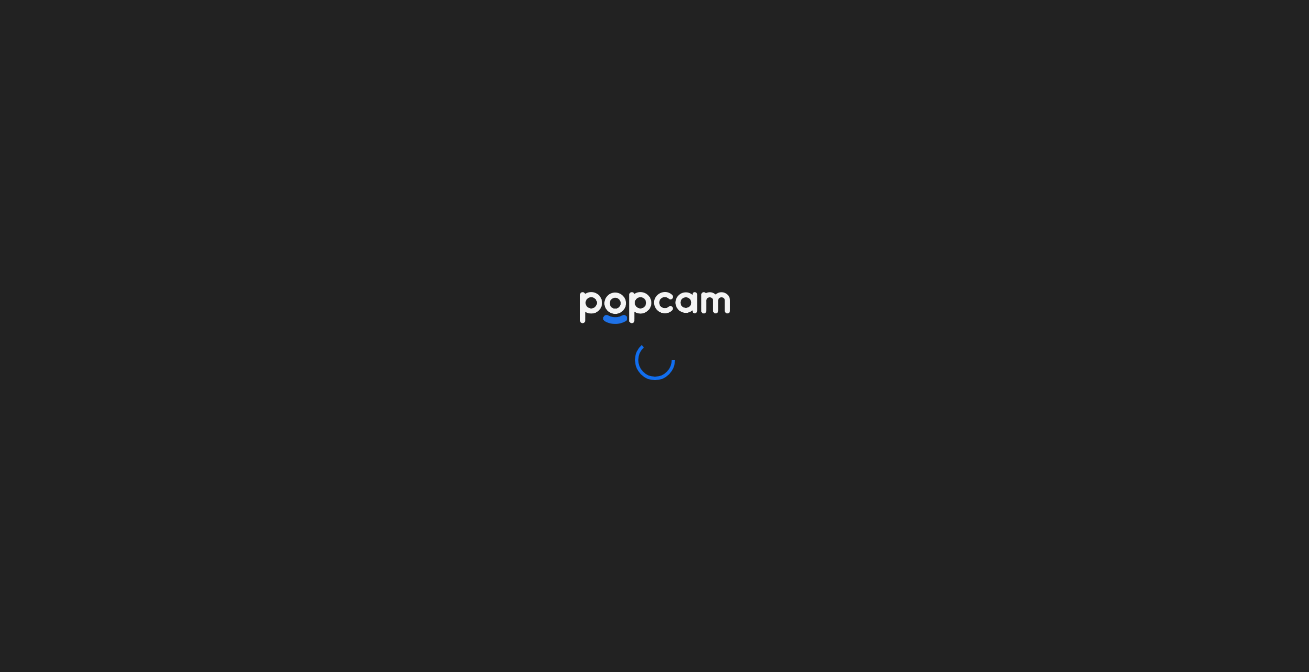 scroll, scrollTop: 0, scrollLeft: 0, axis: both 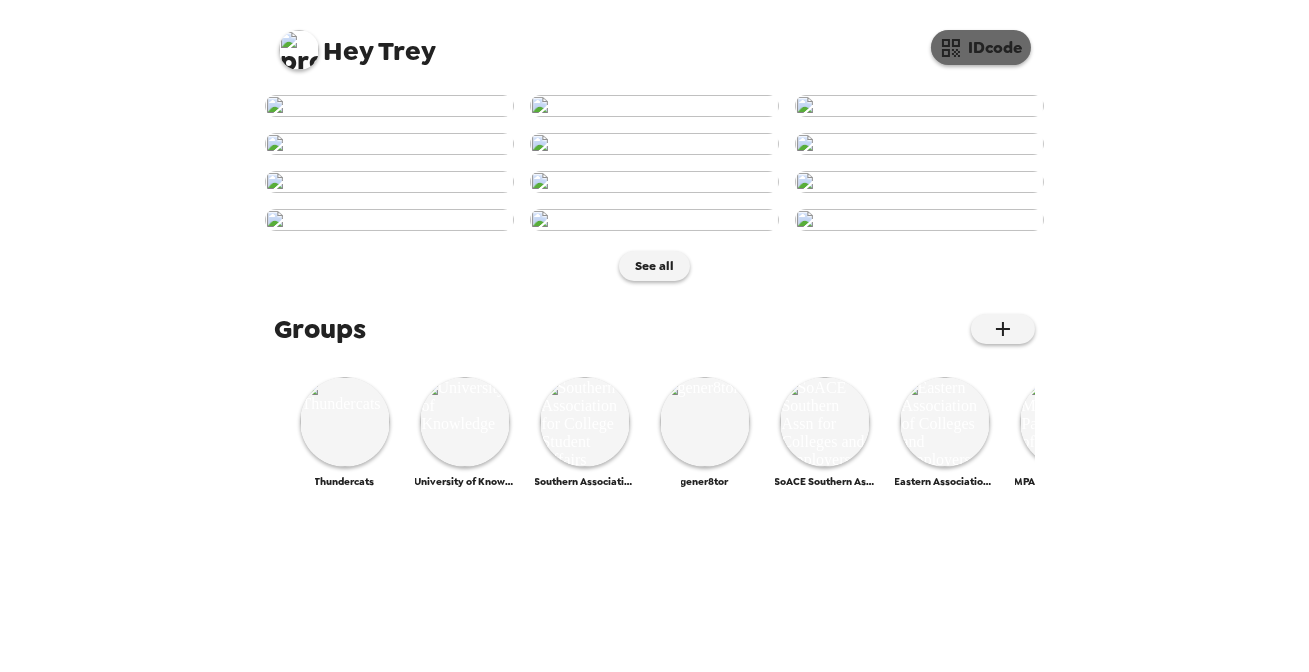 click on "IDcode" at bounding box center (981, 47) 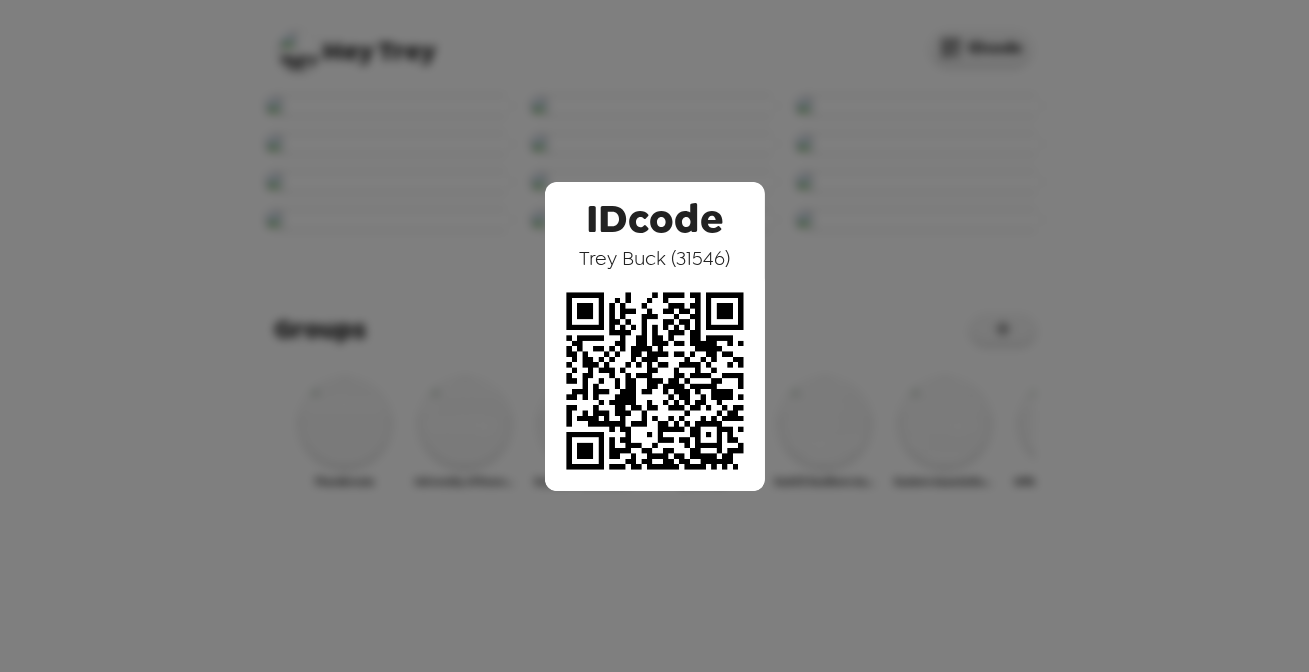 drag, startPoint x: 457, startPoint y: 235, endPoint x: 457, endPoint y: 222, distance: 13 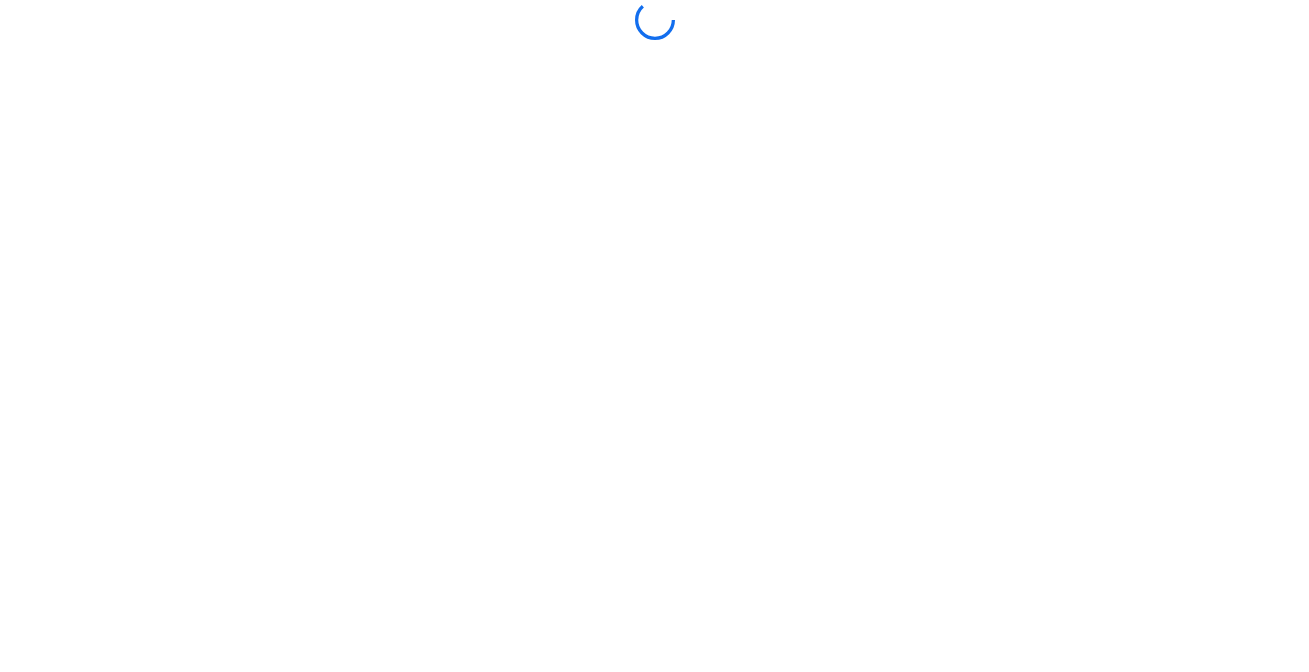 scroll, scrollTop: 0, scrollLeft: 0, axis: both 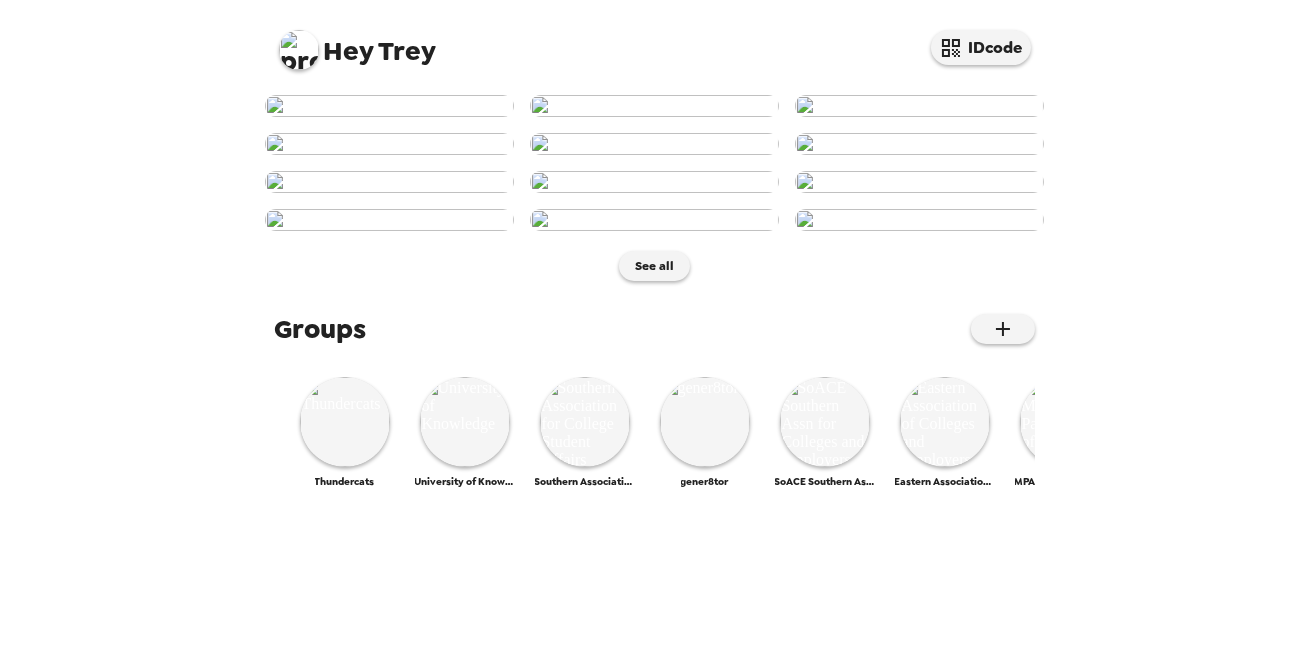 click at bounding box center (654, 106) 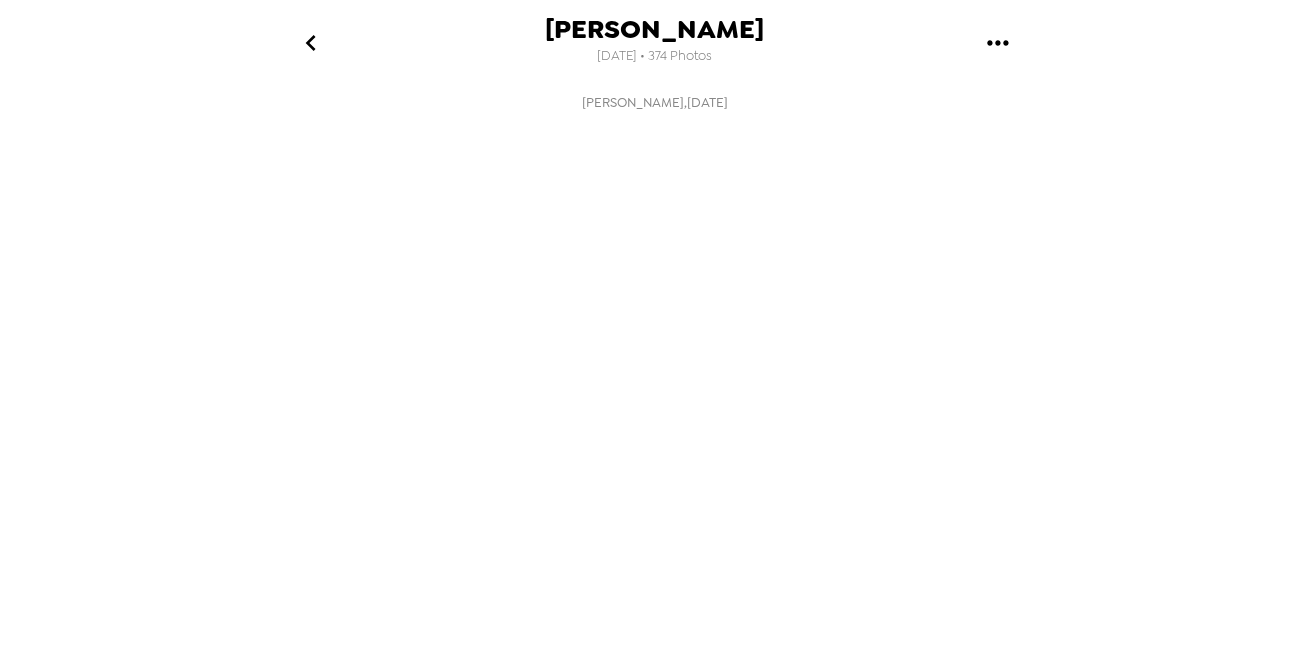 scroll, scrollTop: 0, scrollLeft: 161, axis: horizontal 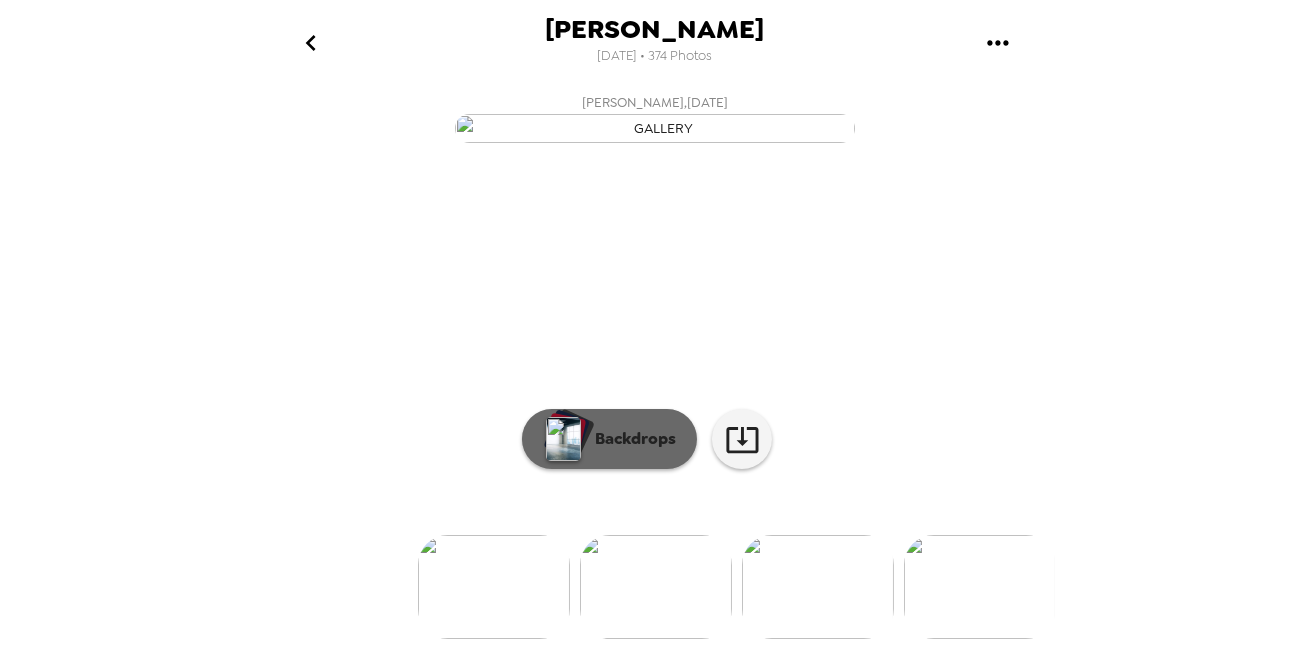 click on "Backdrops" at bounding box center (609, 439) 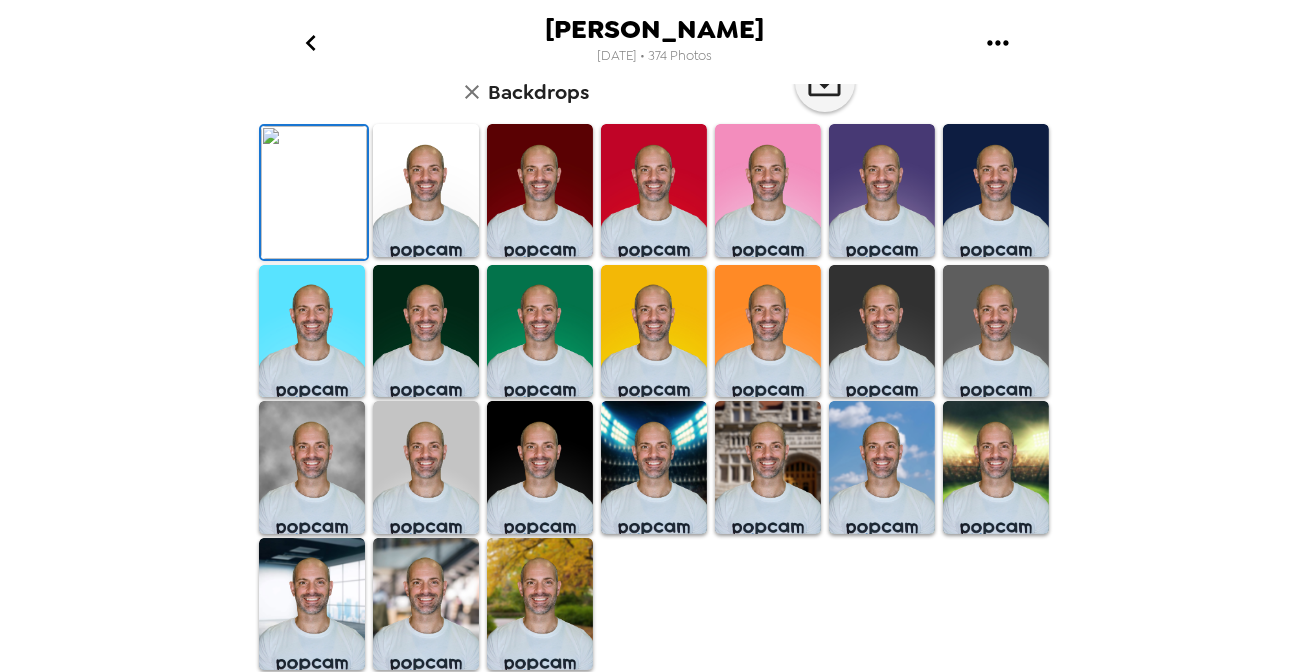 scroll, scrollTop: 531, scrollLeft: 0, axis: vertical 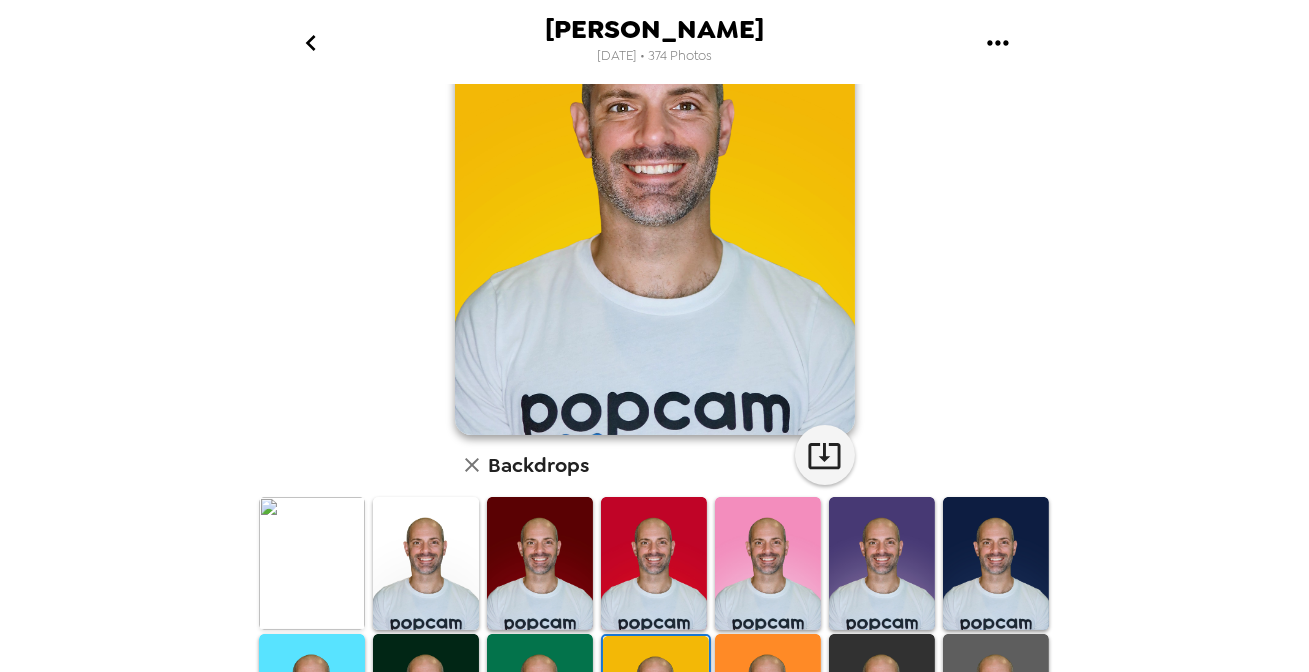 click at bounding box center [882, 563] 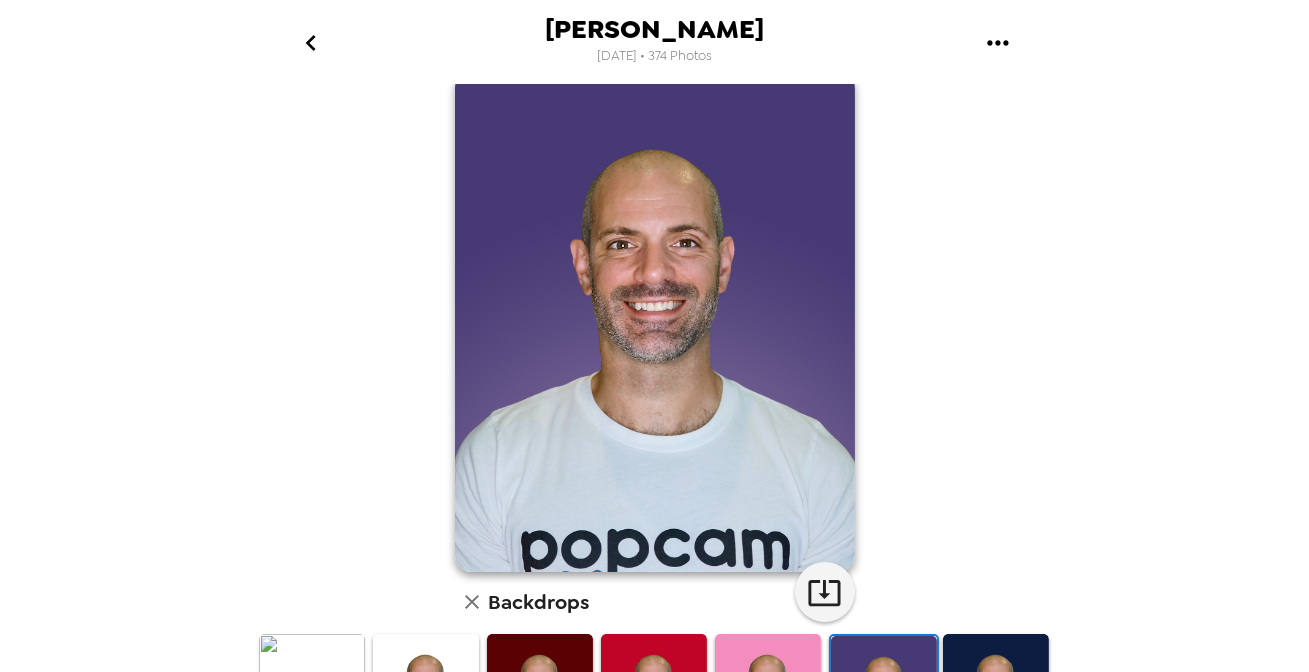 scroll, scrollTop: 0, scrollLeft: 0, axis: both 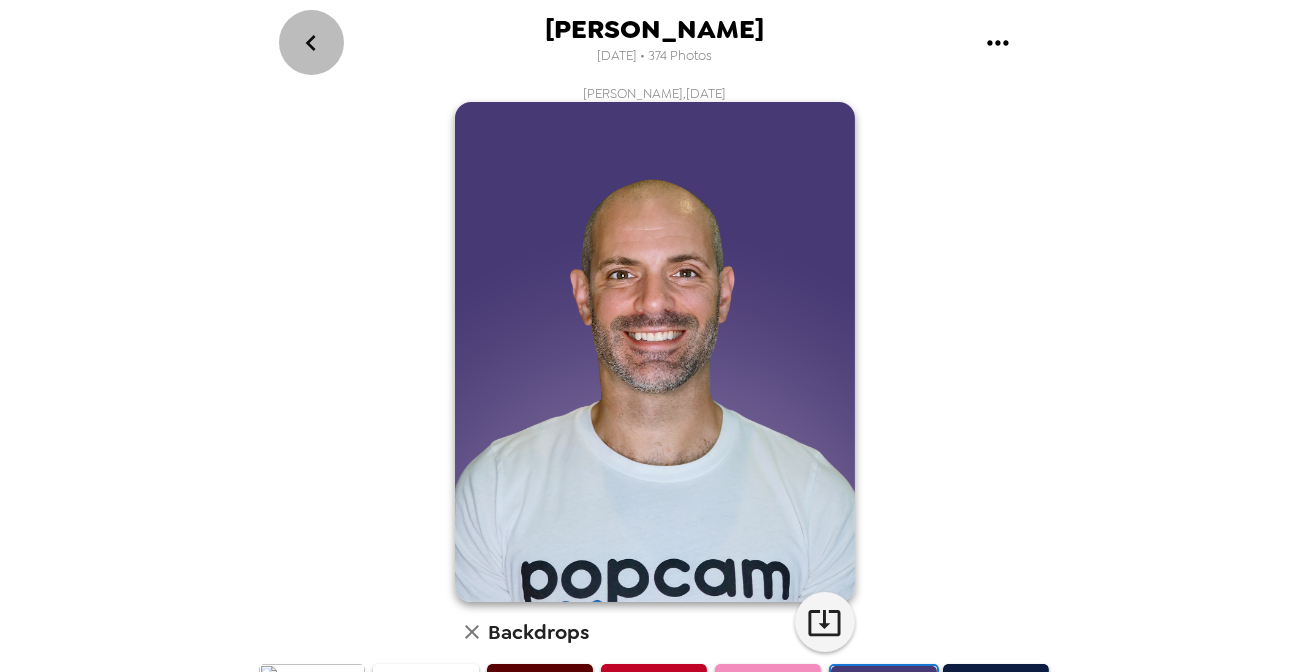 click 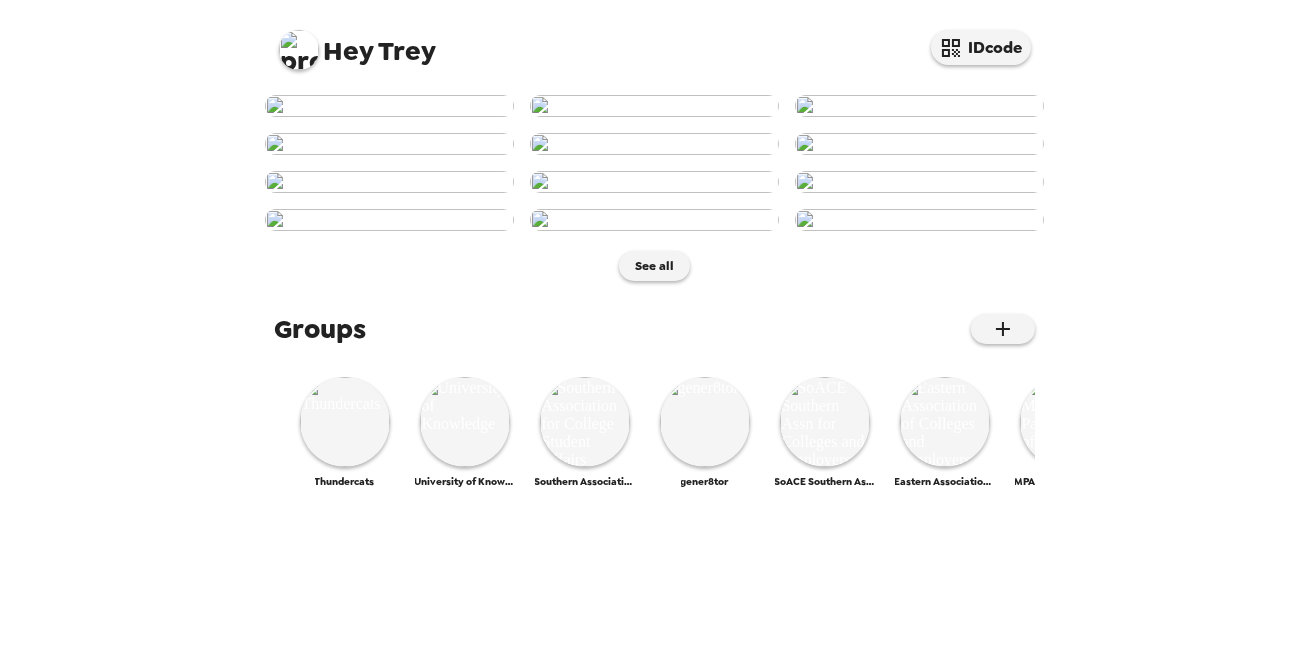 click at bounding box center [299, 50] 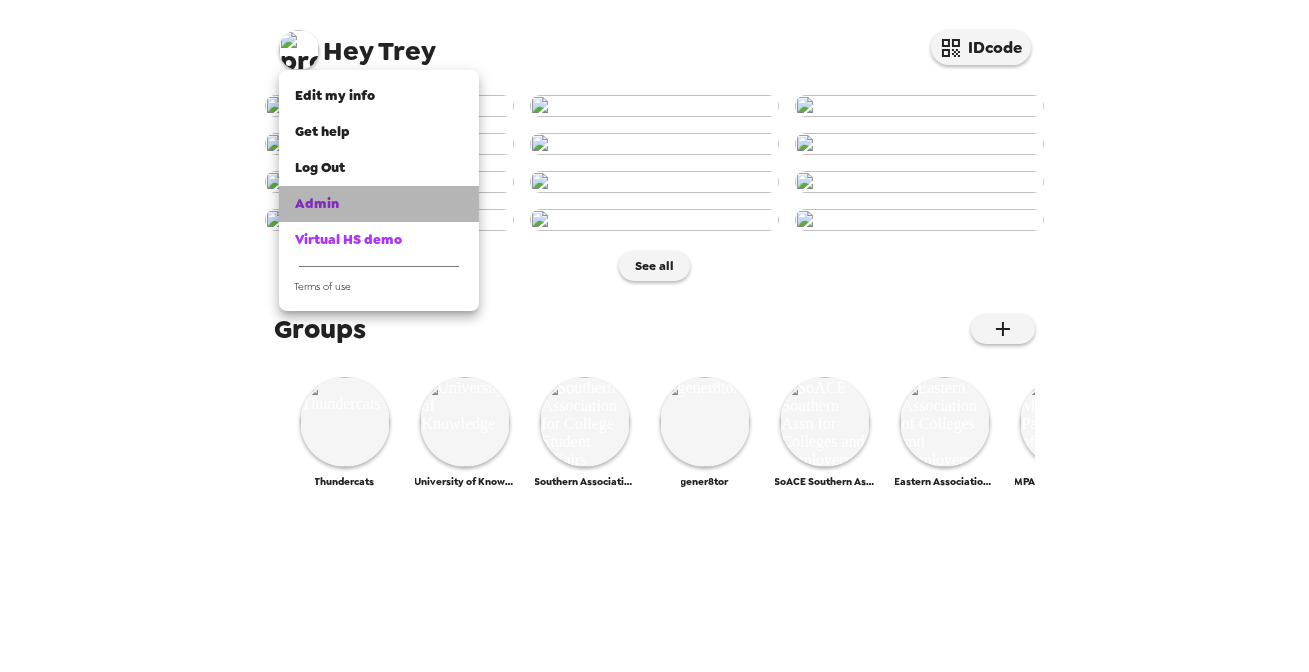 click on "Admin" at bounding box center (379, 204) 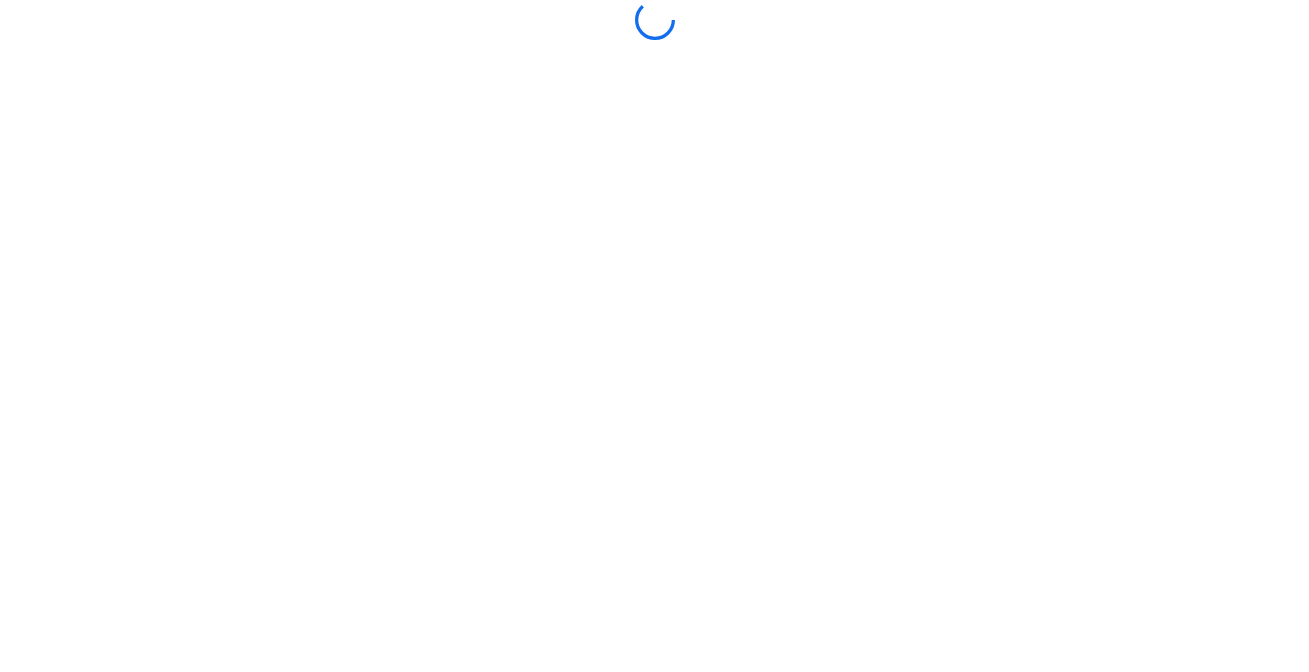 scroll, scrollTop: 0, scrollLeft: 0, axis: both 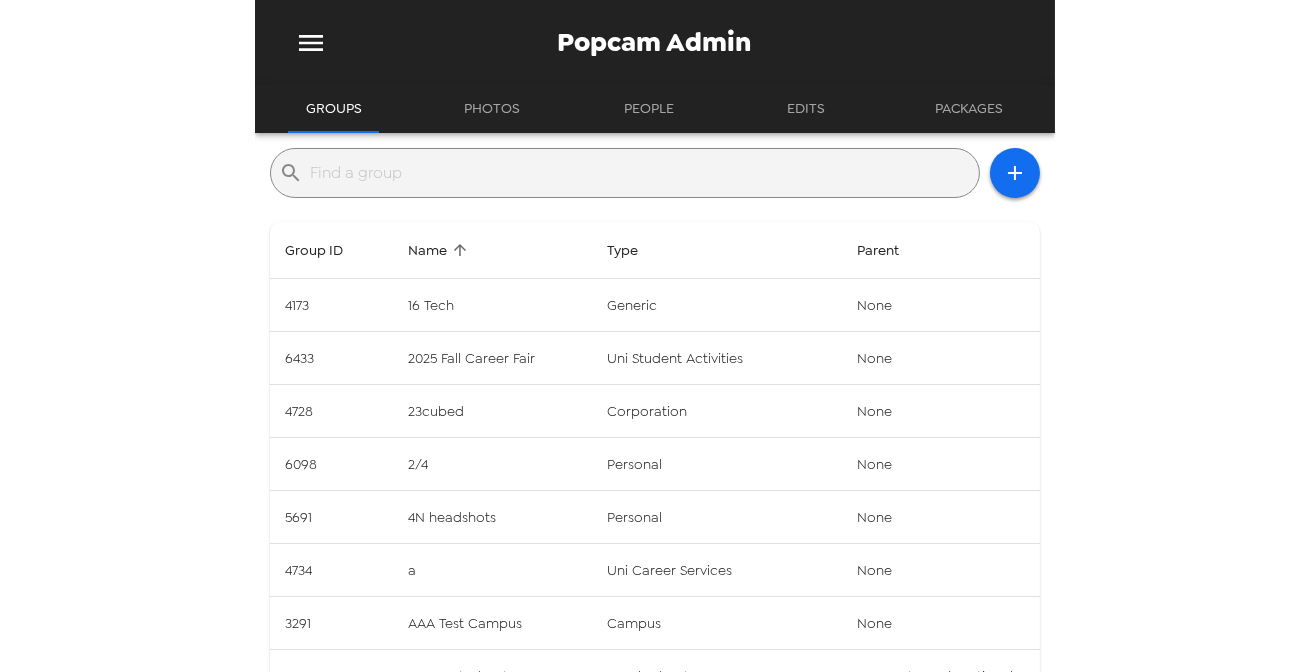 click on "​" at bounding box center (625, 173) 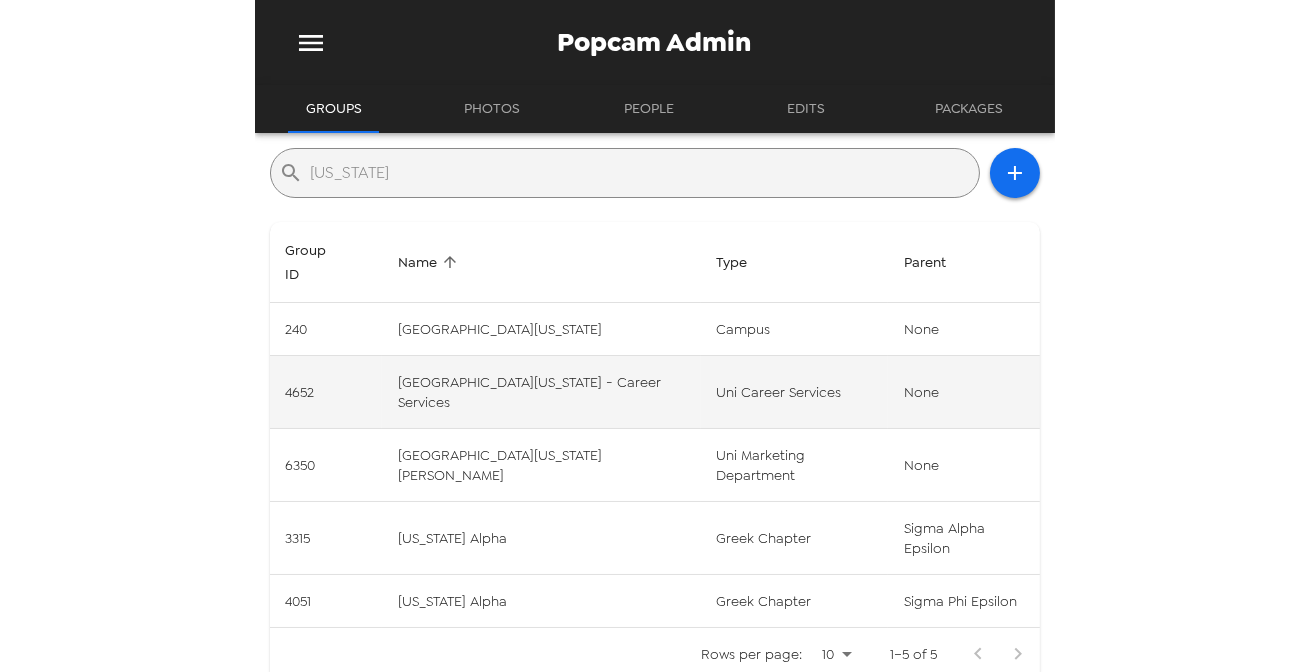 type on "wyoming" 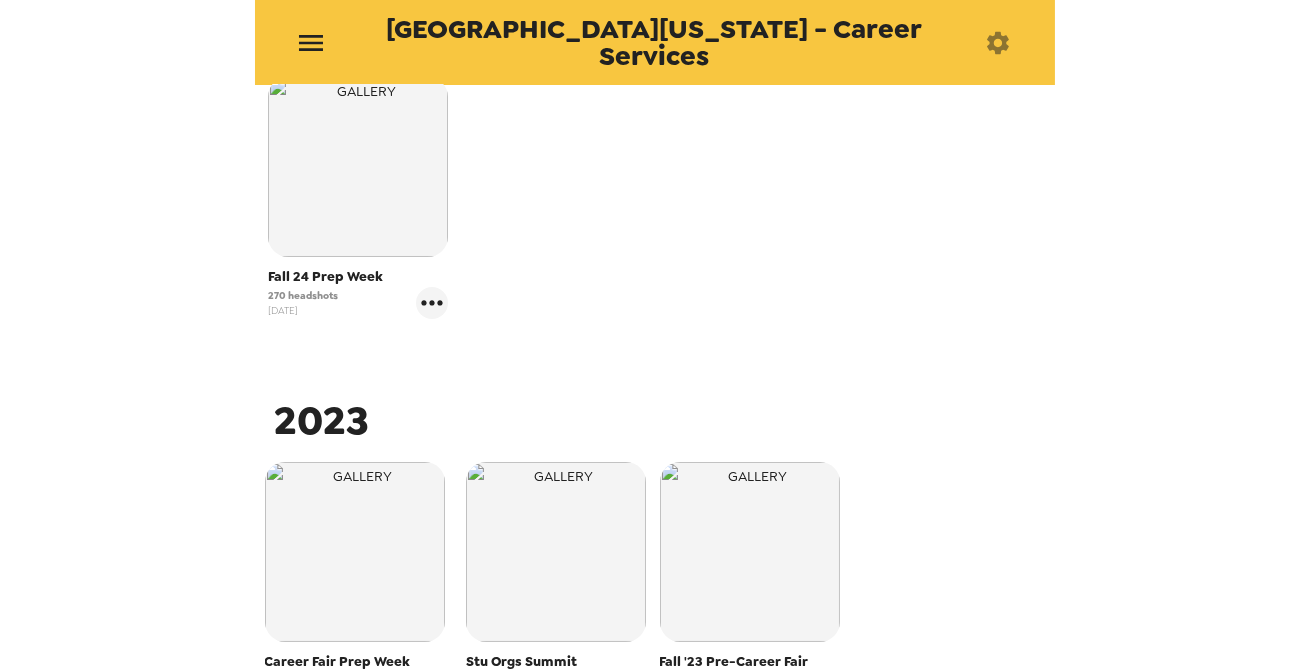 scroll, scrollTop: 545, scrollLeft: 0, axis: vertical 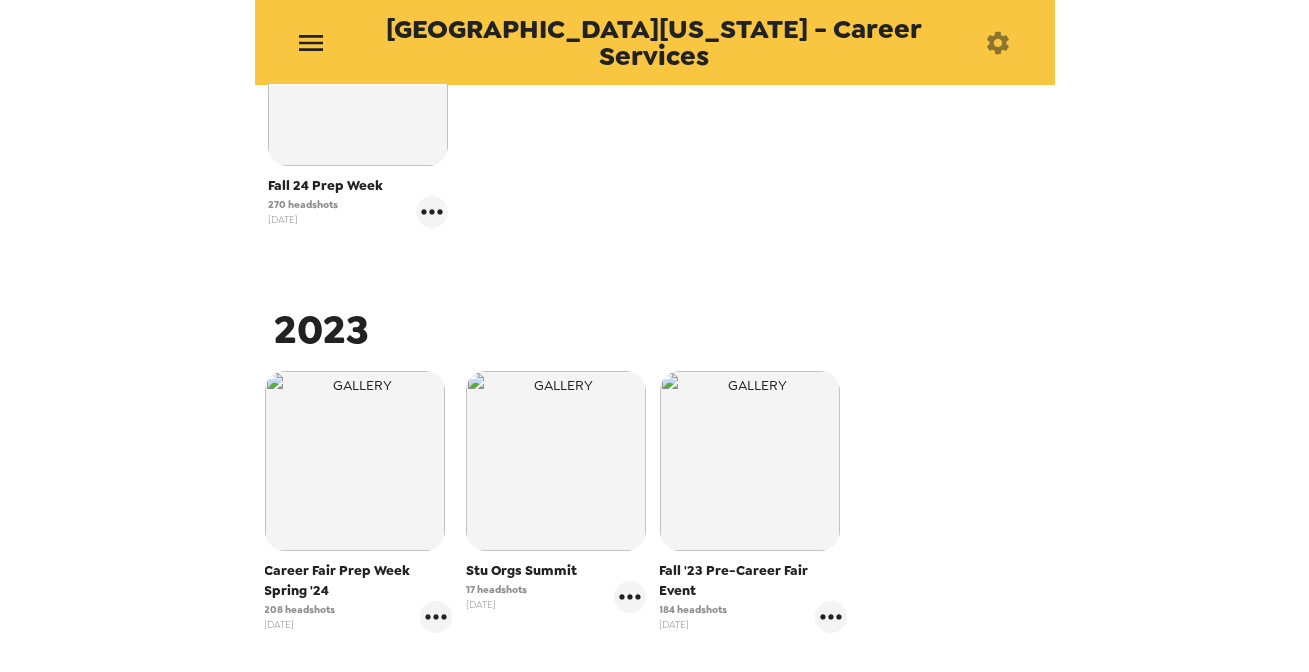 drag, startPoint x: 871, startPoint y: 574, endPoint x: 859, endPoint y: 574, distance: 12 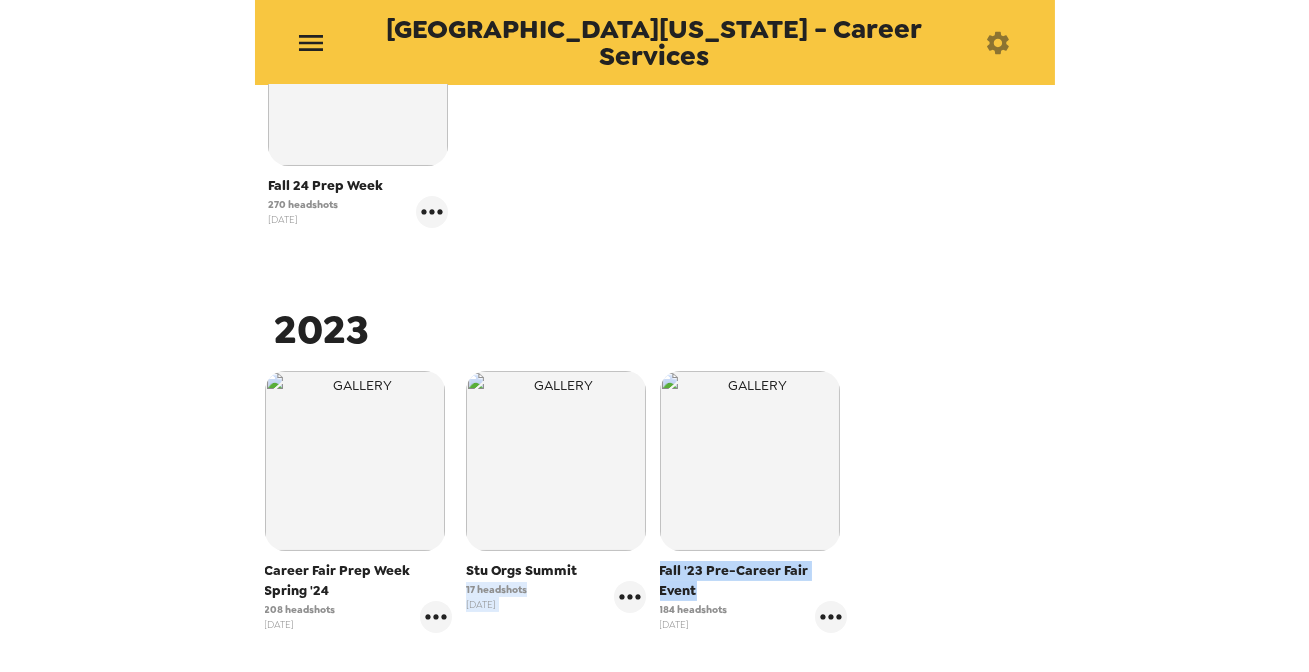 drag, startPoint x: 835, startPoint y: 574, endPoint x: 647, endPoint y: 570, distance: 188.04254 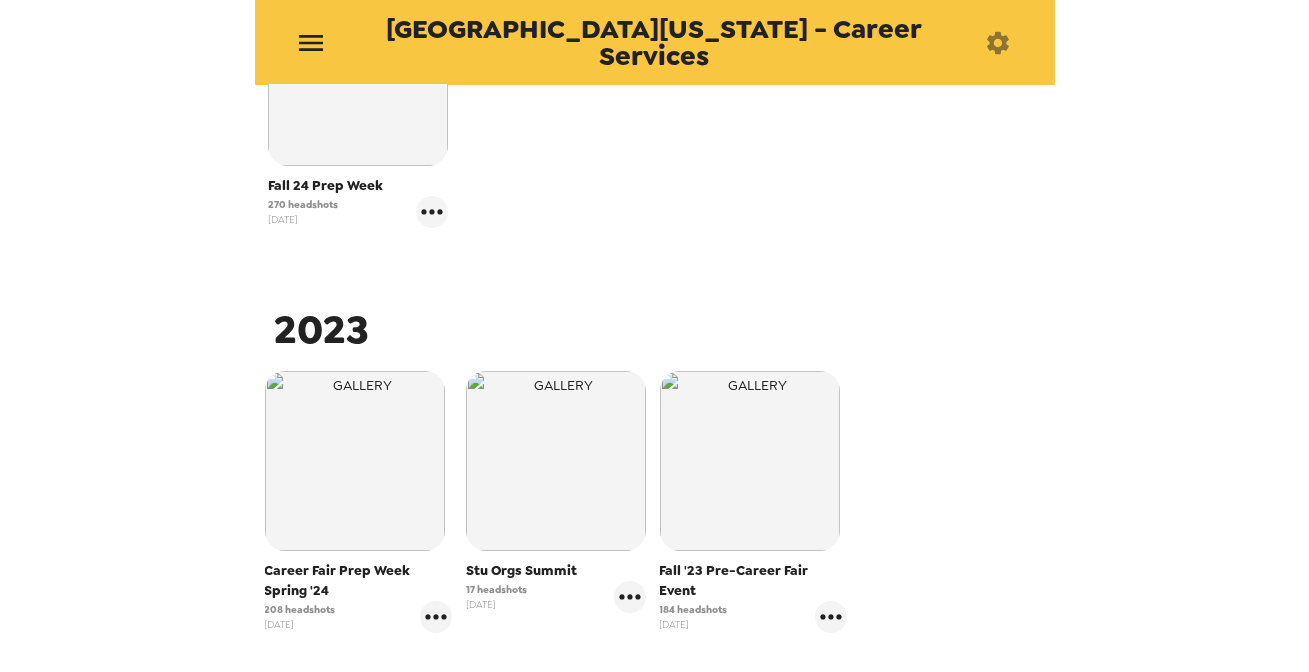 click on "Career Fair Prep Week Spring '24 208 headshots 12/7/23 Stu Orgs Summit 17 headshots 10/17/23 Fall '23 Pre-Career Fair Event 184 headshots 7/20/23" at bounding box center [655, 517] 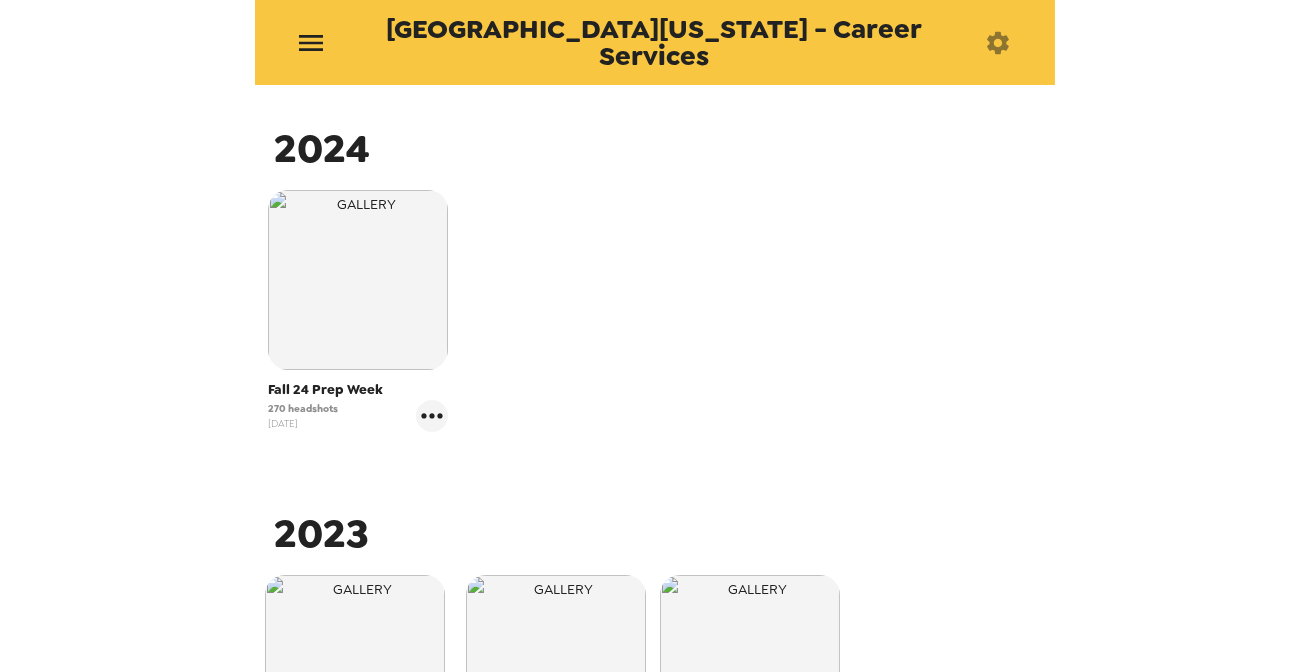 scroll, scrollTop: 363, scrollLeft: 0, axis: vertical 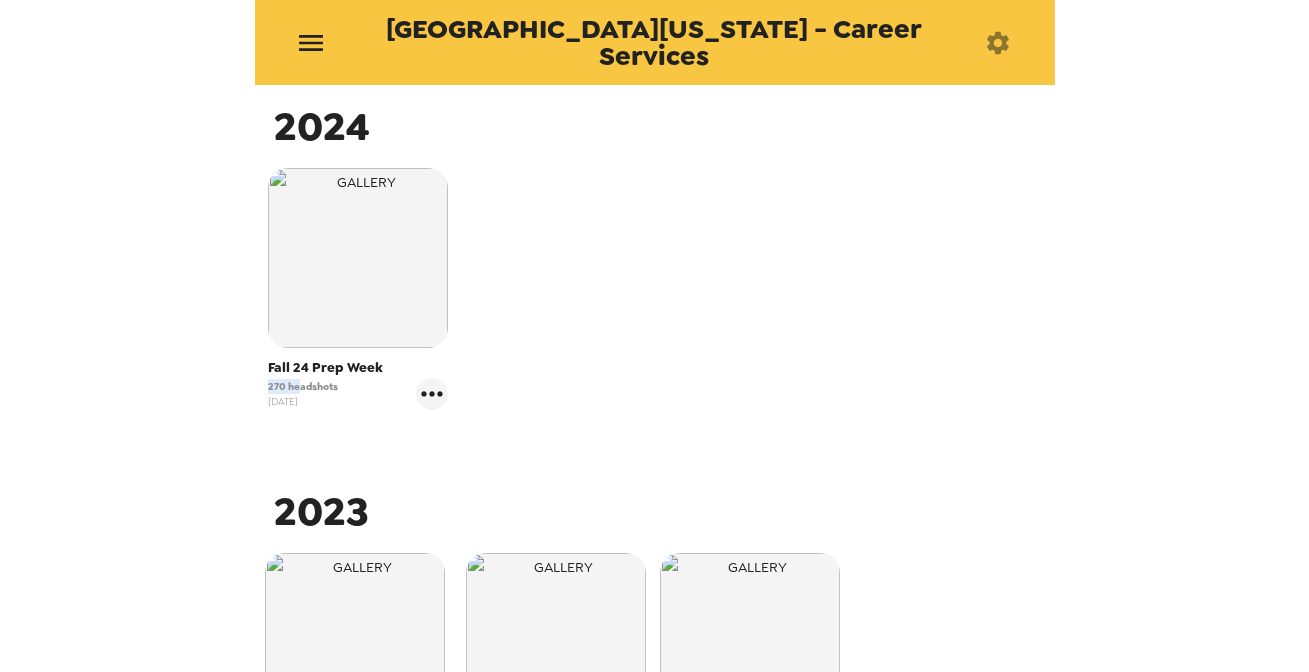 drag, startPoint x: 289, startPoint y: 385, endPoint x: 162, endPoint y: 388, distance: 127.03543 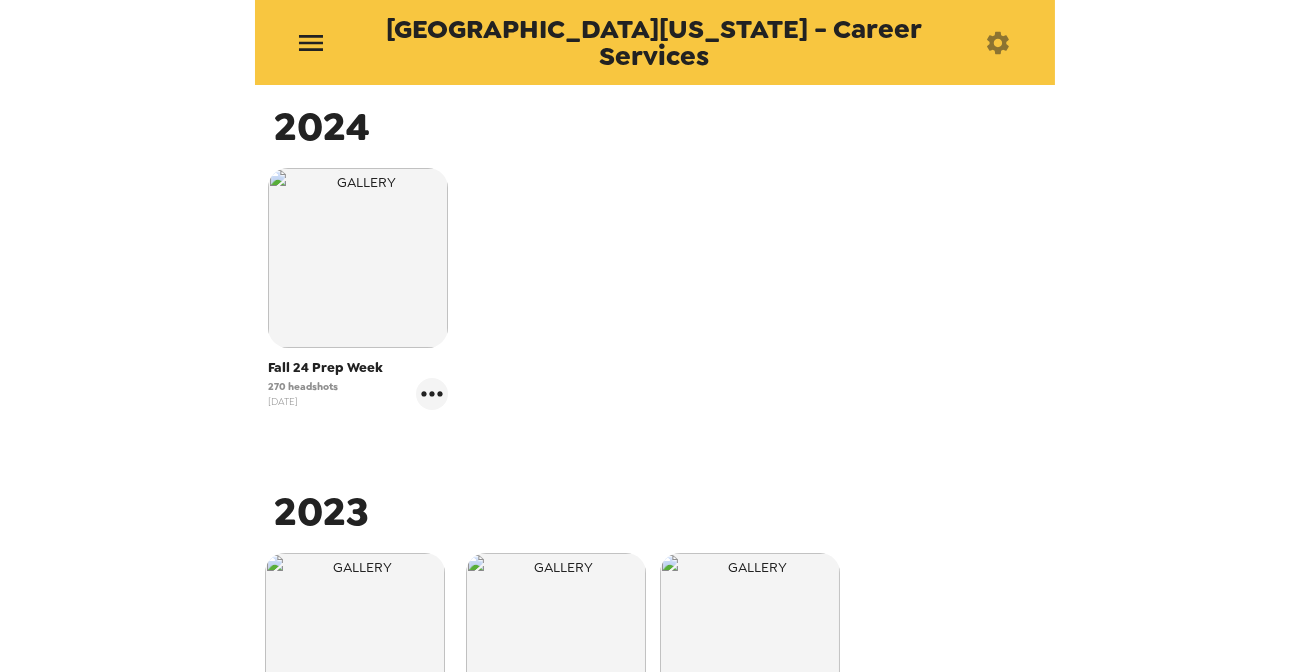 drag, startPoint x: 580, startPoint y: 459, endPoint x: 423, endPoint y: 415, distance: 163.04907 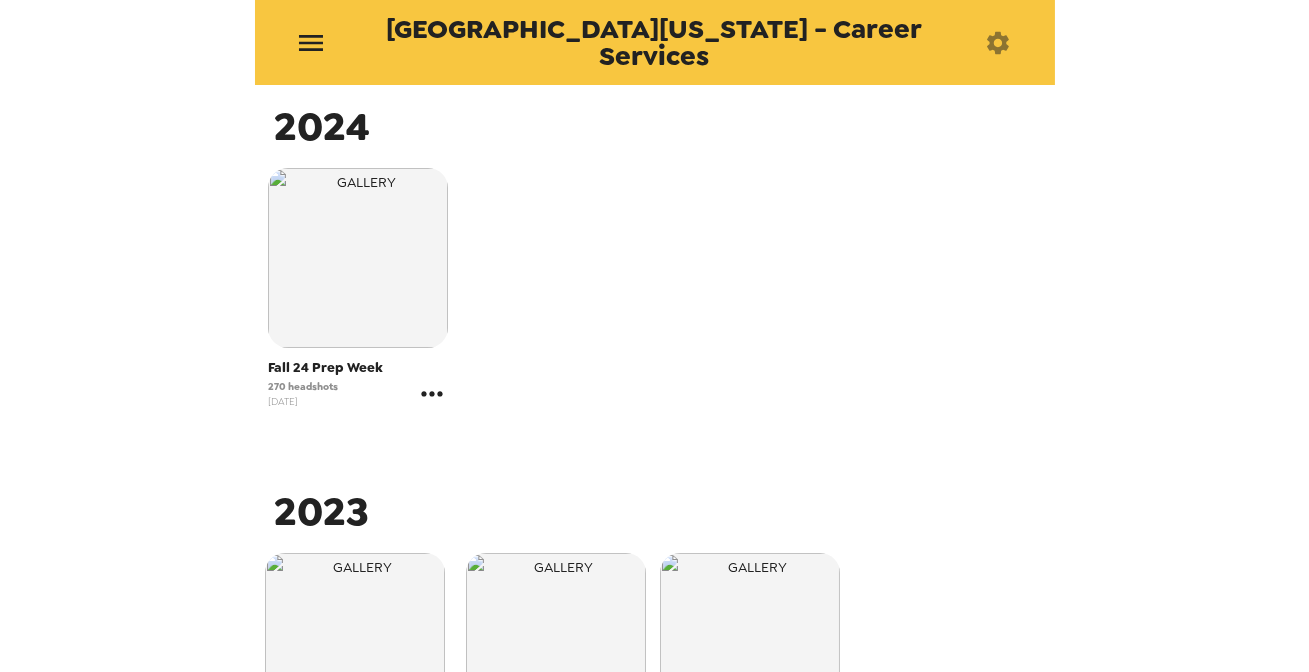 click 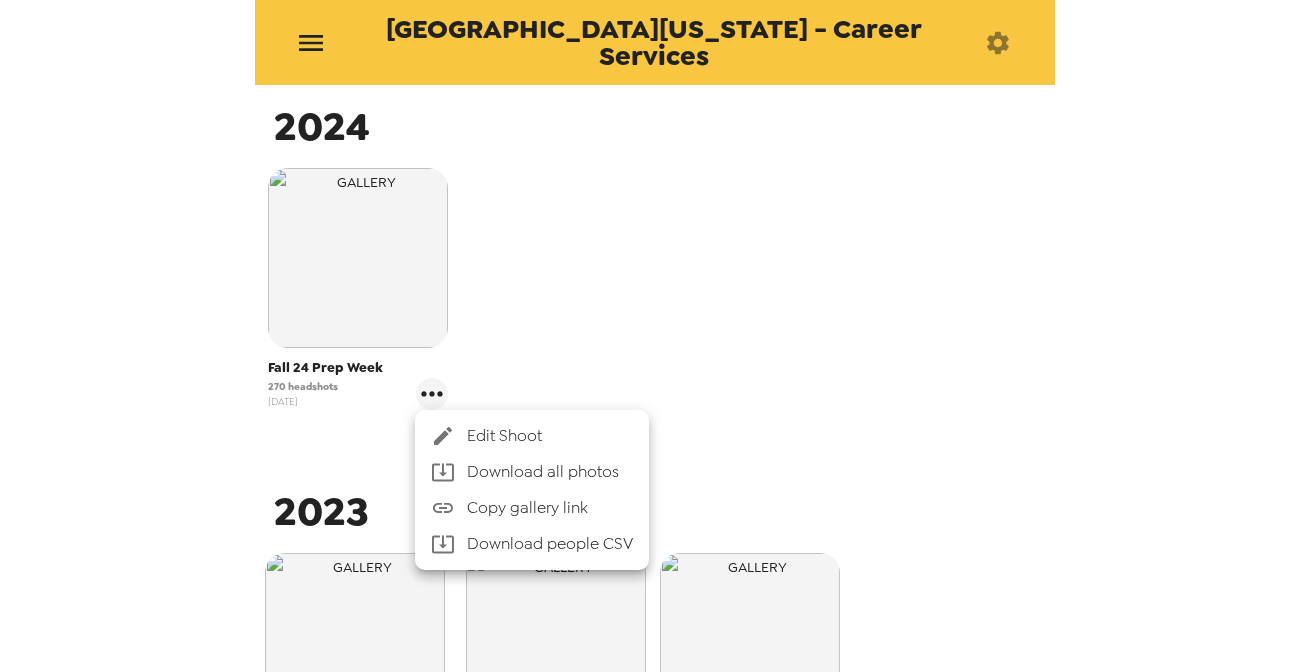 click at bounding box center (654, 336) 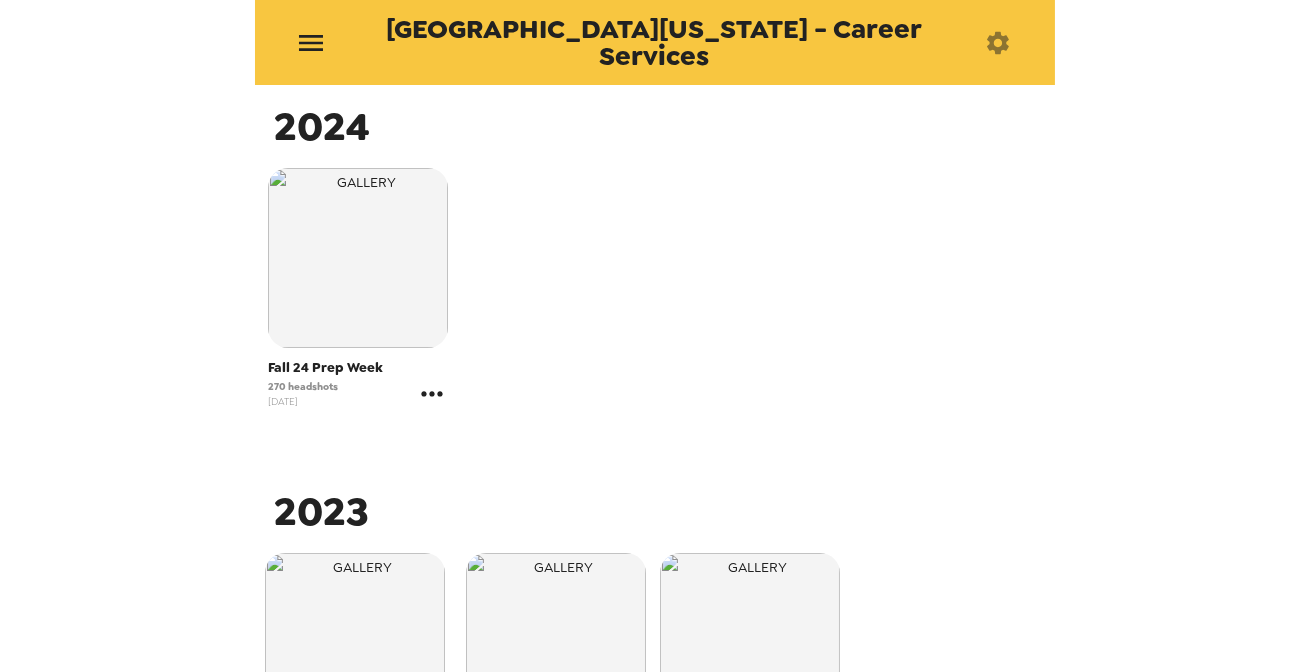 click 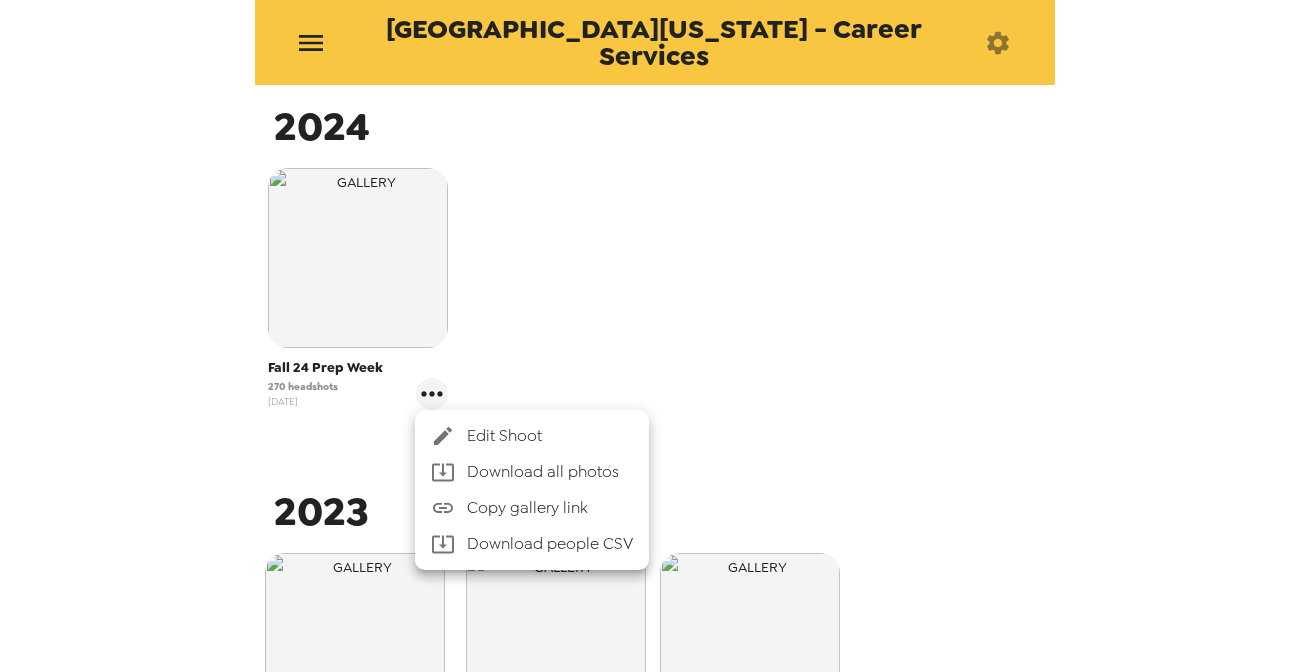 click on "Edit Shoot" at bounding box center [550, 436] 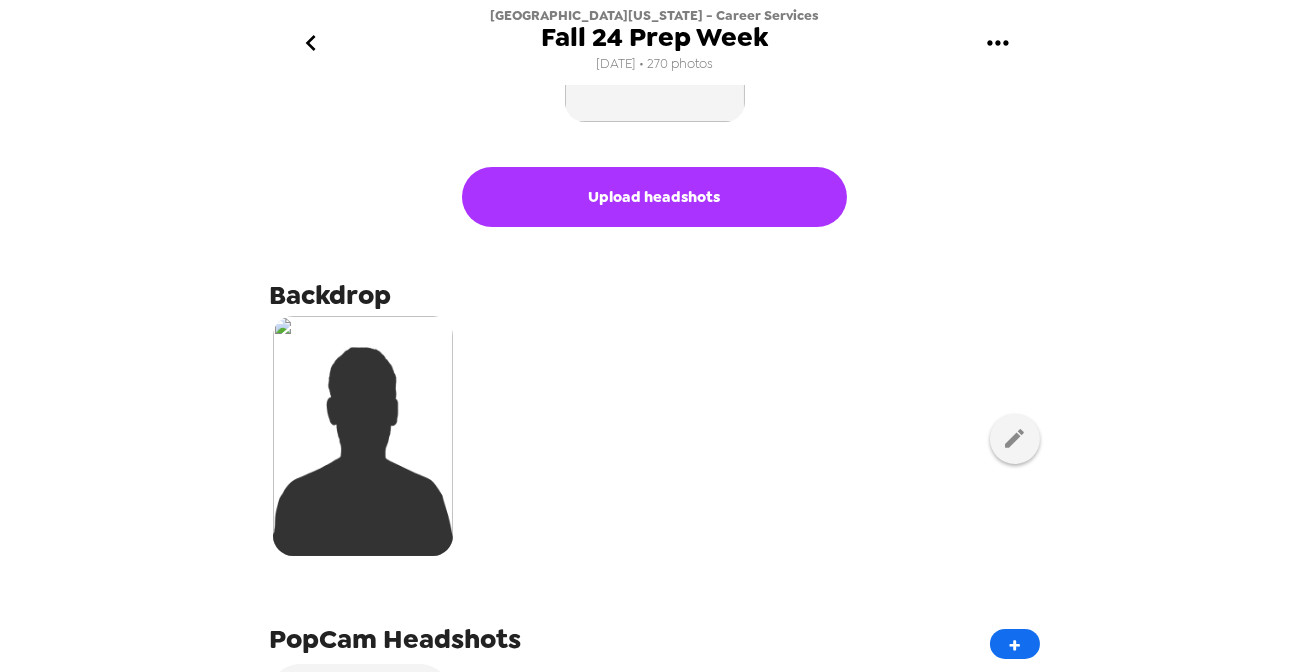 scroll, scrollTop: 181, scrollLeft: 0, axis: vertical 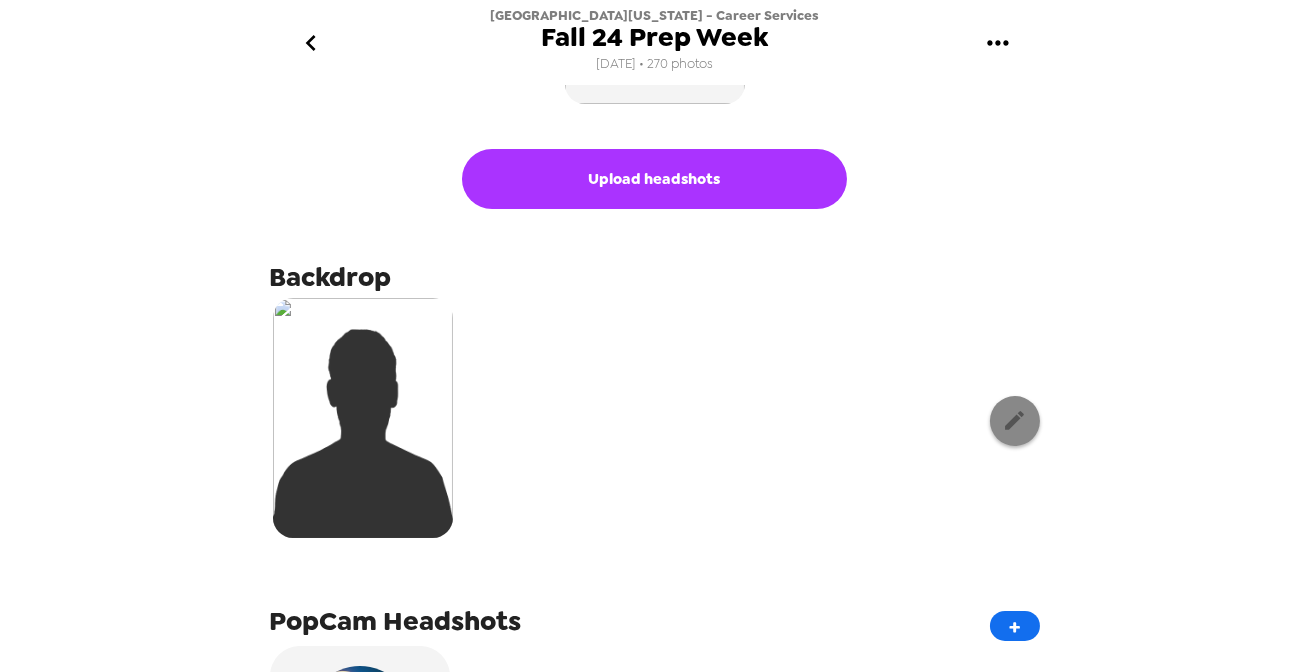 click 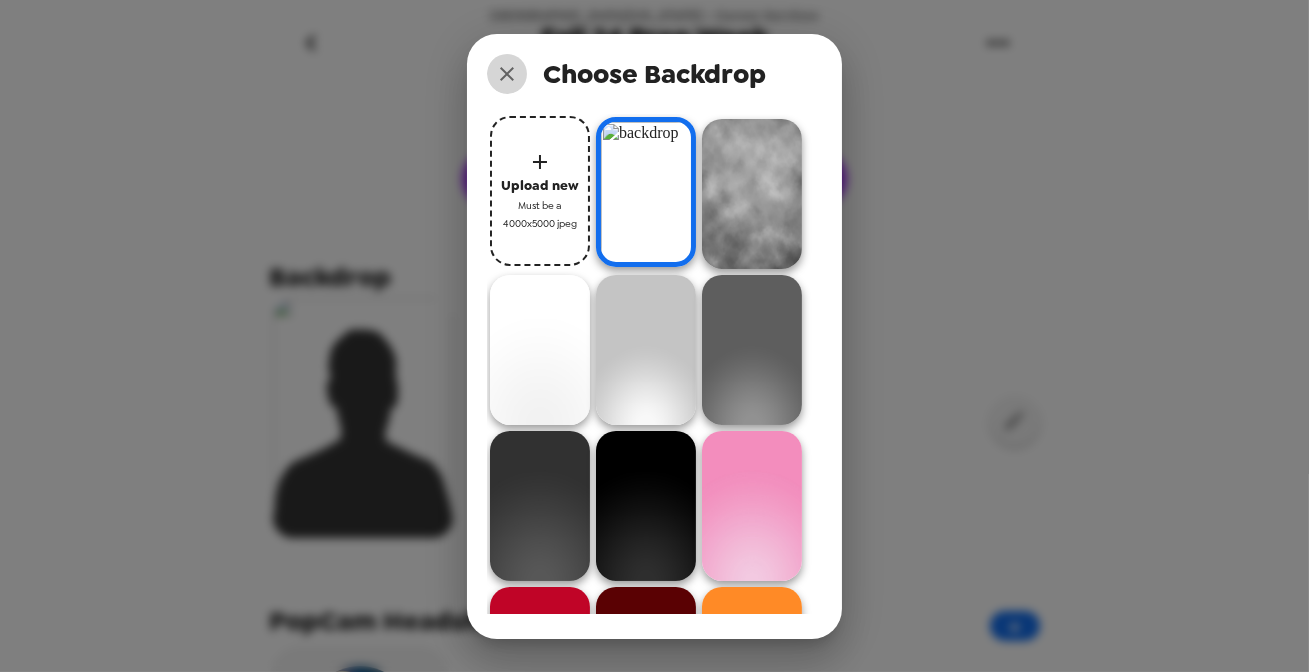 click 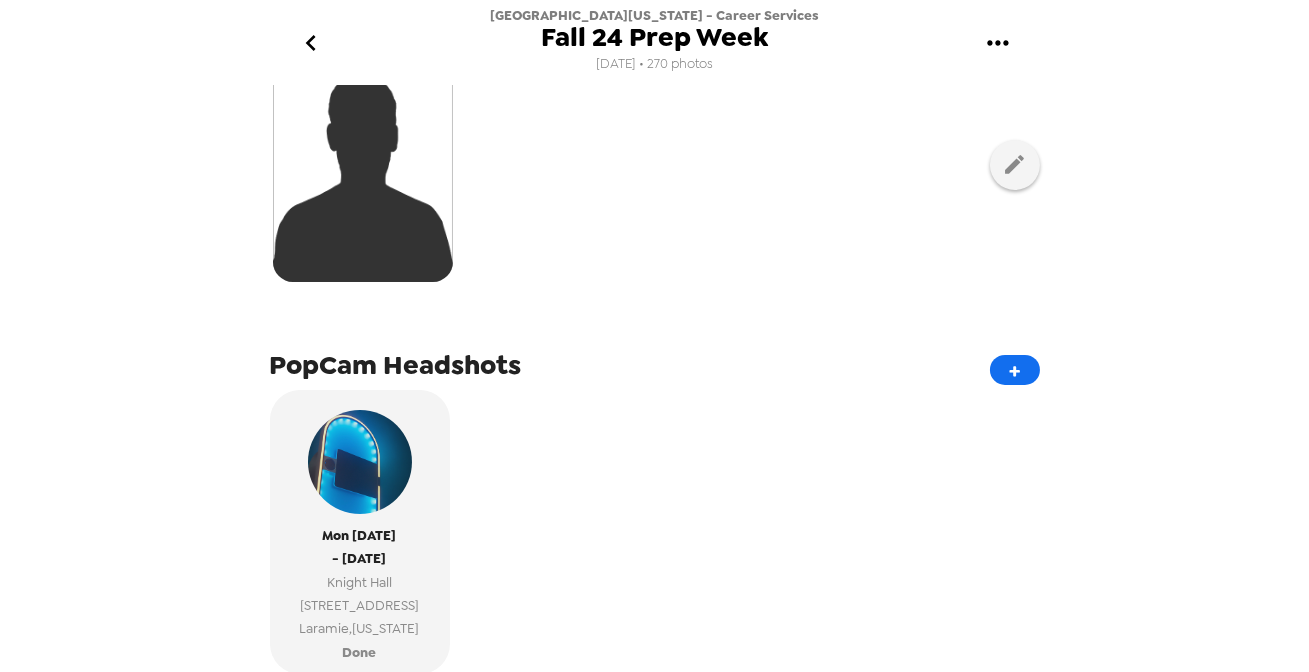 scroll, scrollTop: 636, scrollLeft: 0, axis: vertical 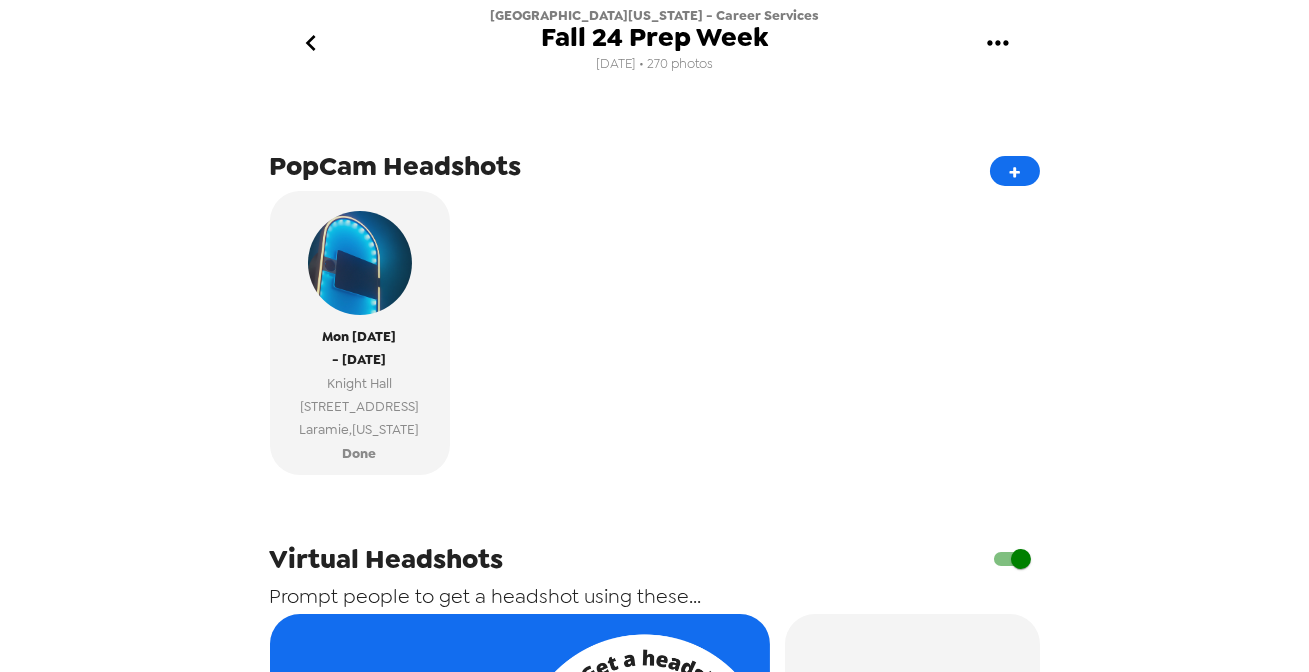 click on "Mon   9/9/24  - Wed 9/18/24 Knight Hall 1000 East University Avenue  Laramie ,  Wyoming Done" at bounding box center [655, 340] 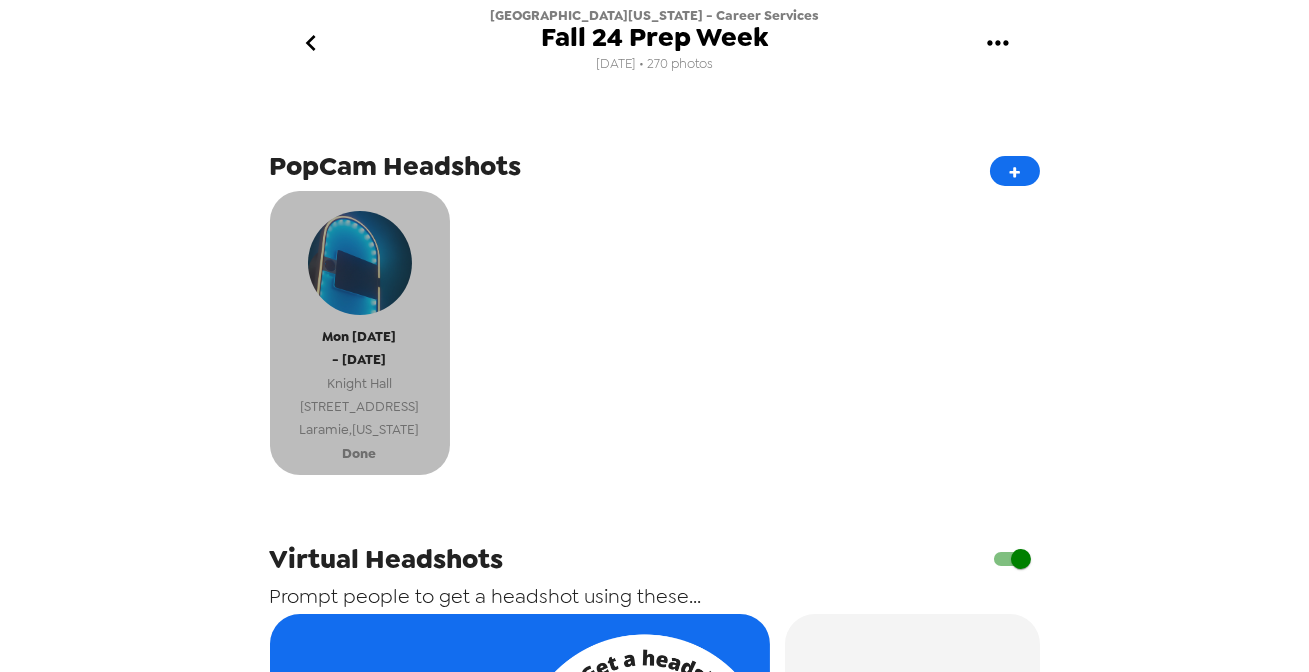 click on "- Wed 9/18/24" at bounding box center (360, 359) 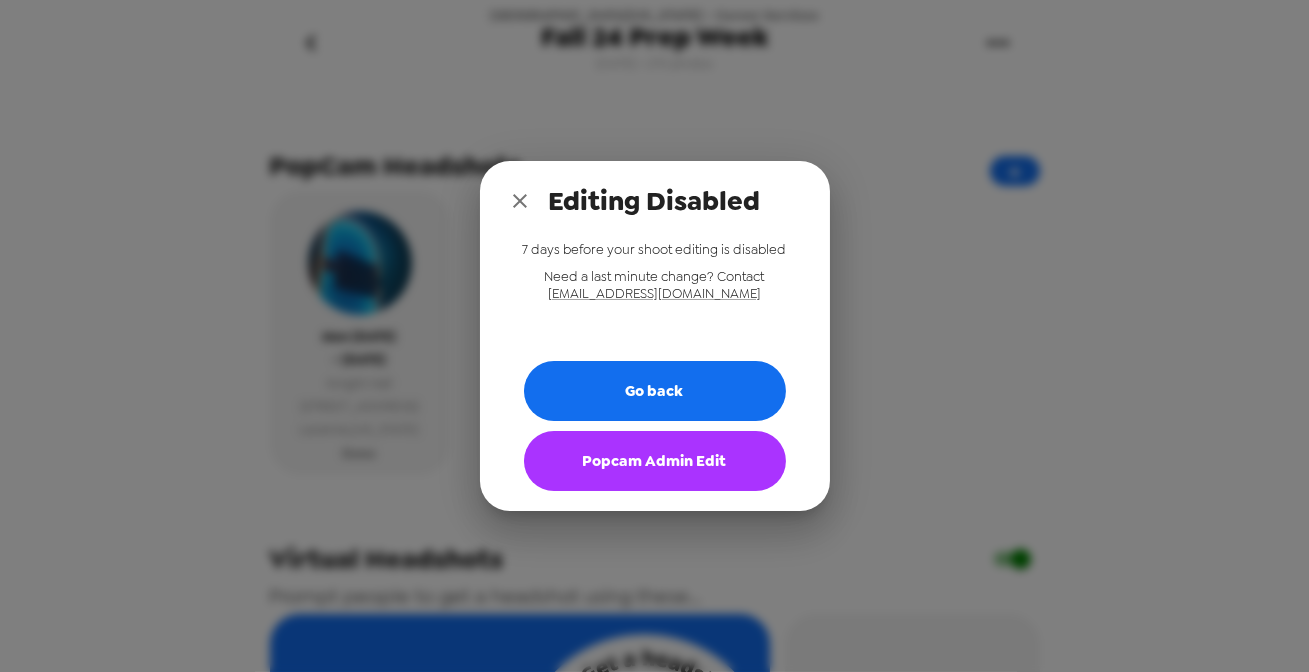 click on "Popcam Admin Edit" at bounding box center (655, 461) 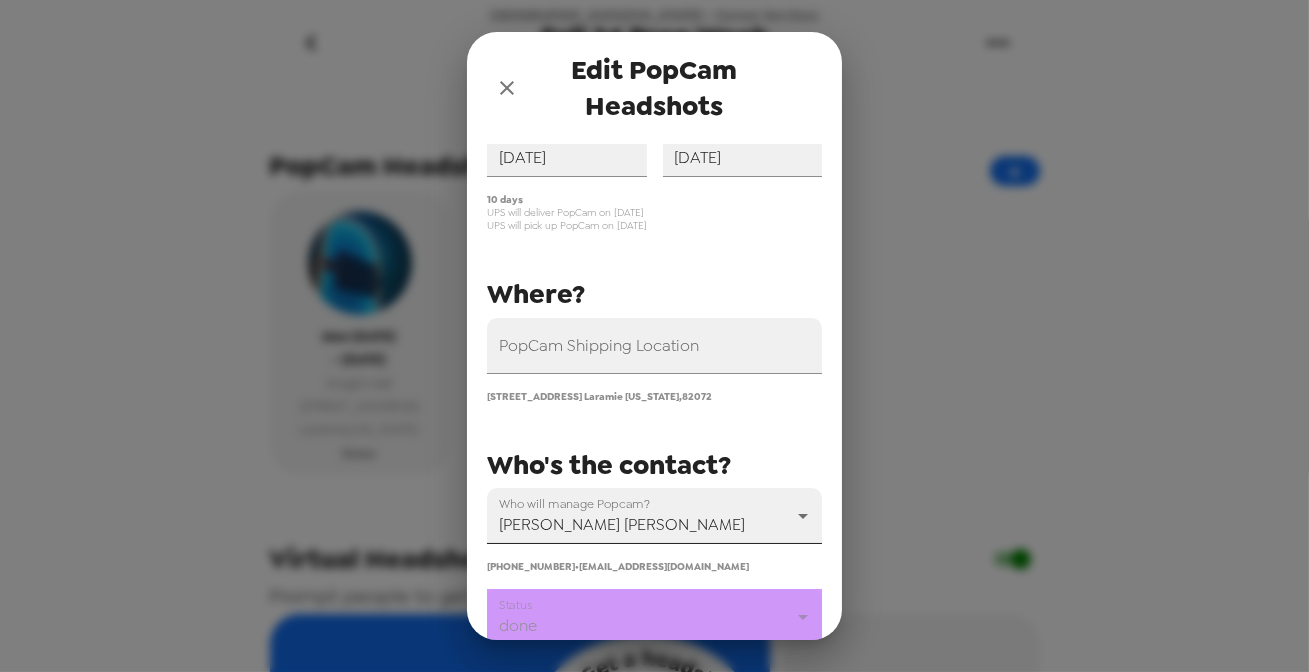 scroll, scrollTop: 0, scrollLeft: 0, axis: both 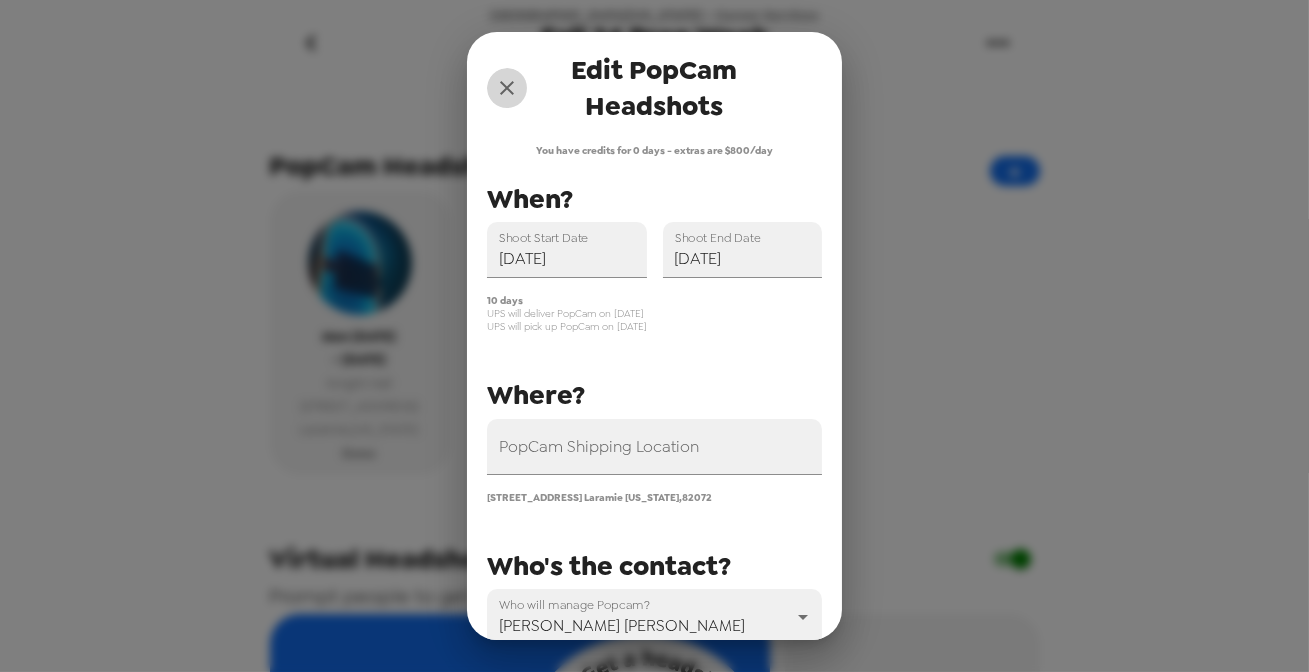 click 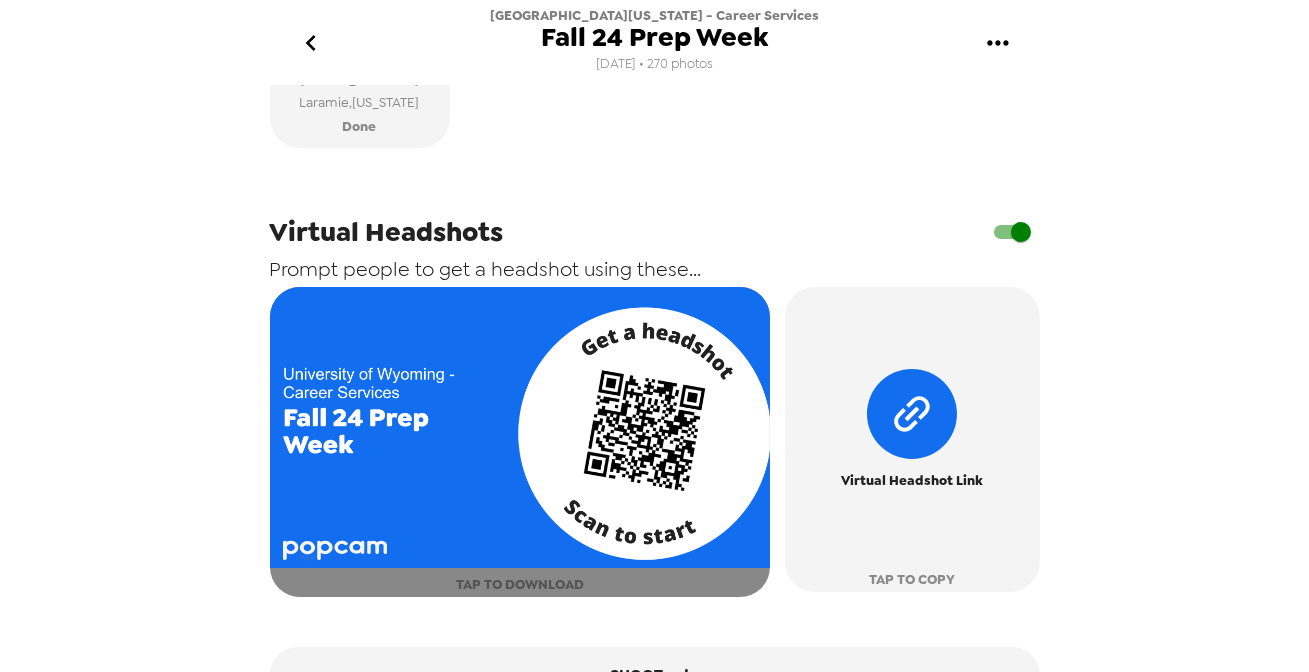 scroll, scrollTop: 1084, scrollLeft: 0, axis: vertical 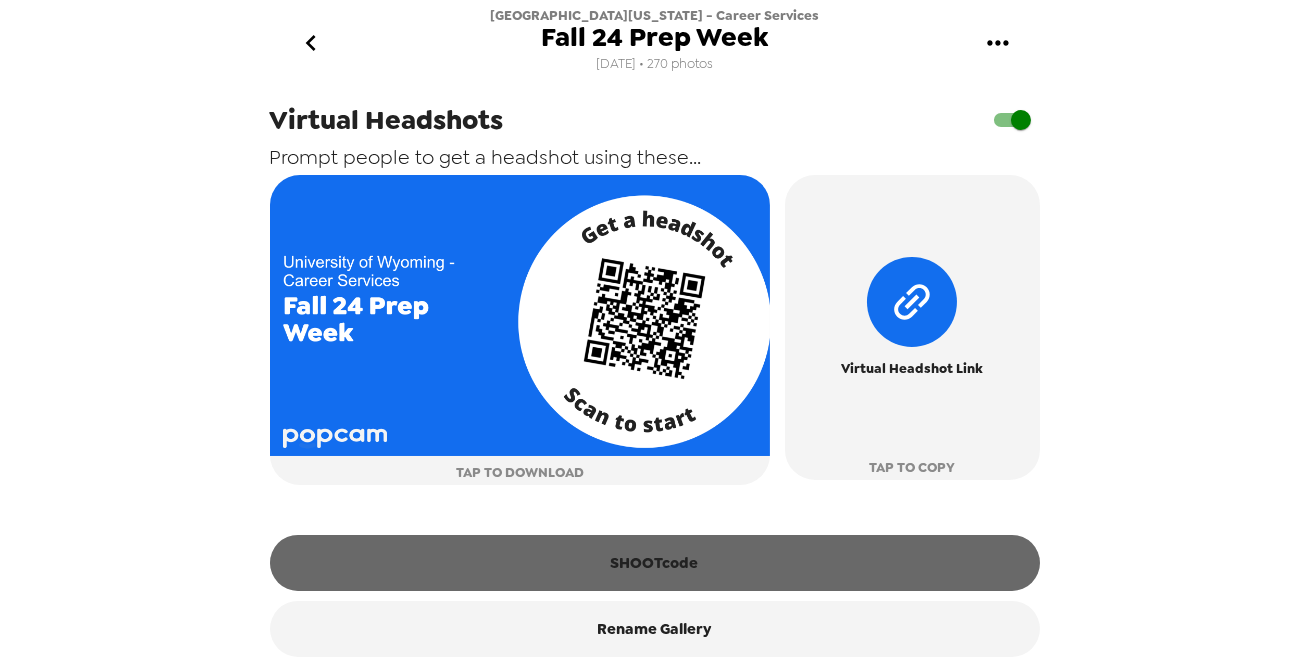 click on "SHOOTcode" at bounding box center (655, 563) 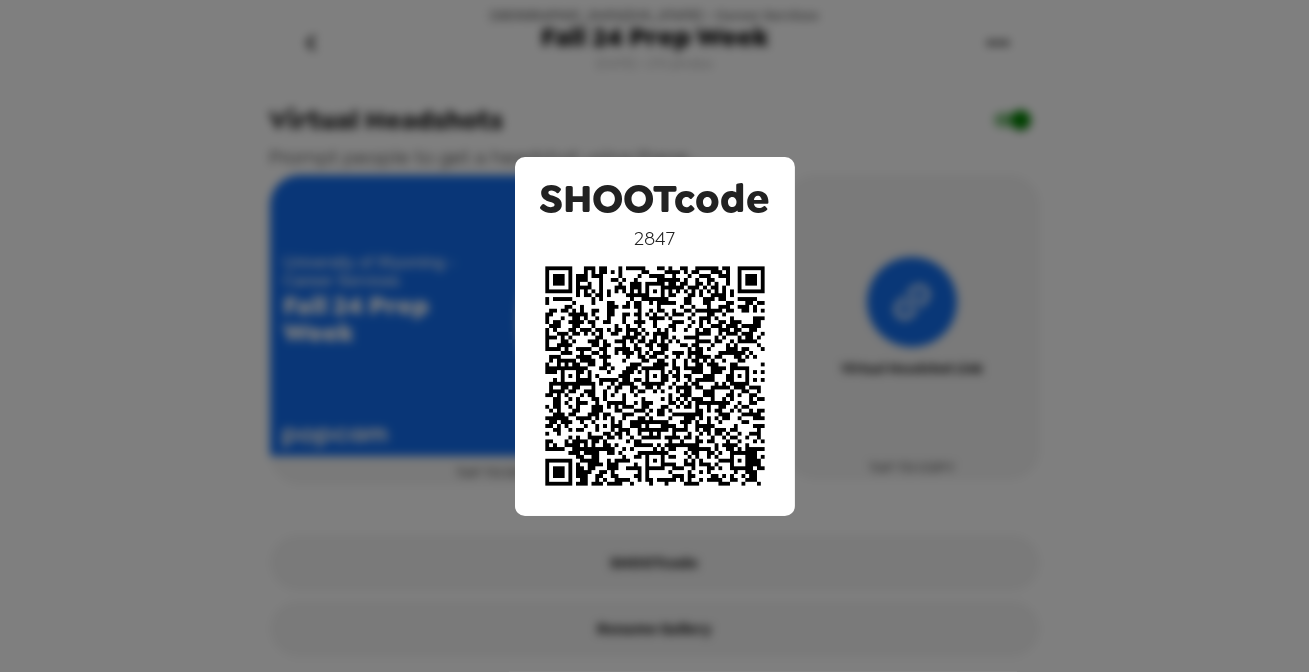 click on "SHOOTcode 2847" at bounding box center [654, 336] 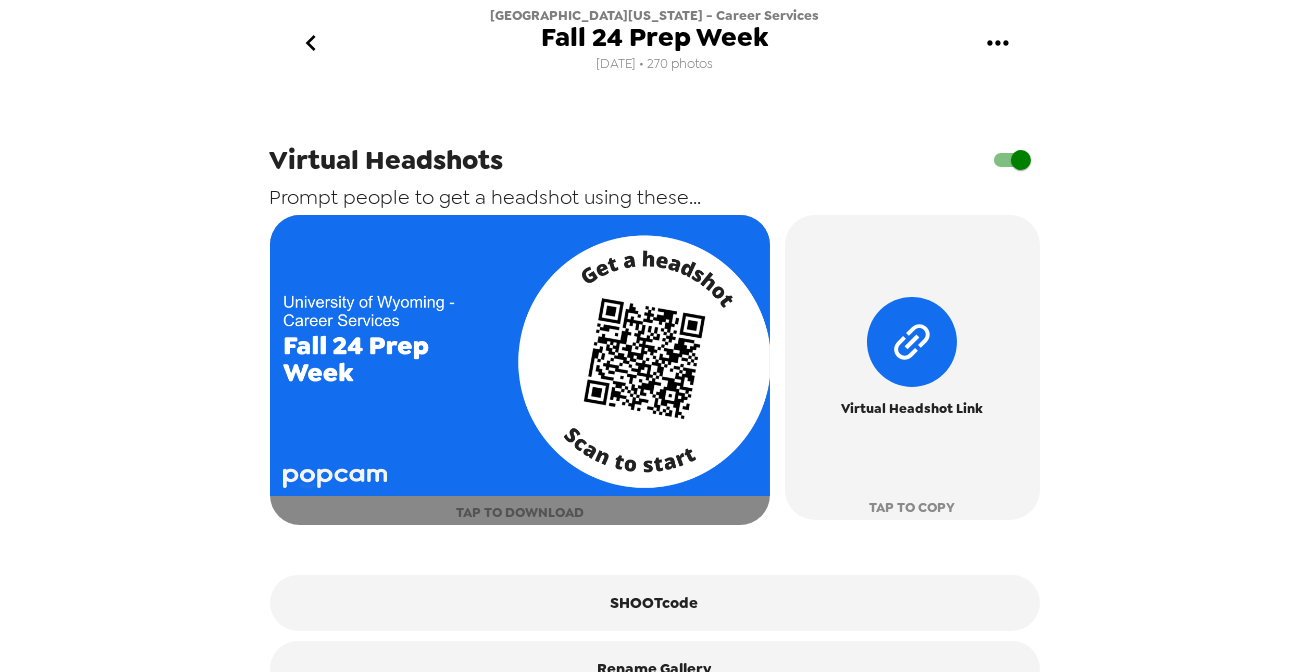 scroll, scrollTop: 993, scrollLeft: 0, axis: vertical 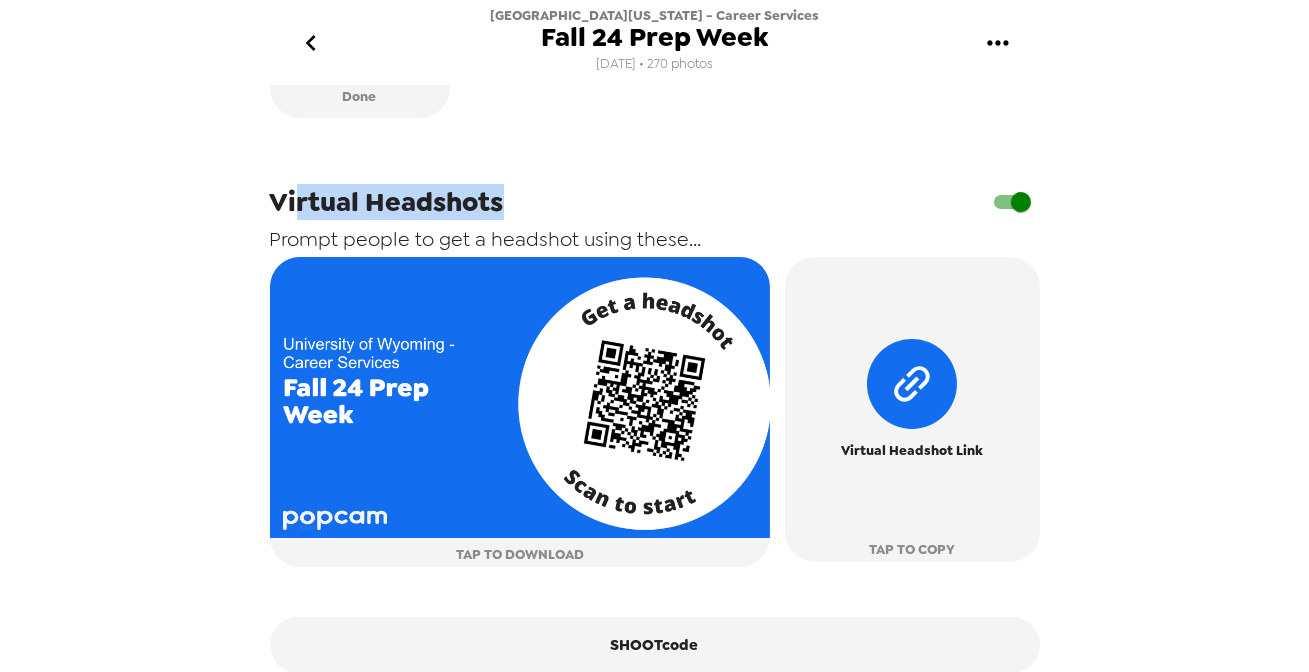 drag, startPoint x: 296, startPoint y: 209, endPoint x: 493, endPoint y: 217, distance: 197.16237 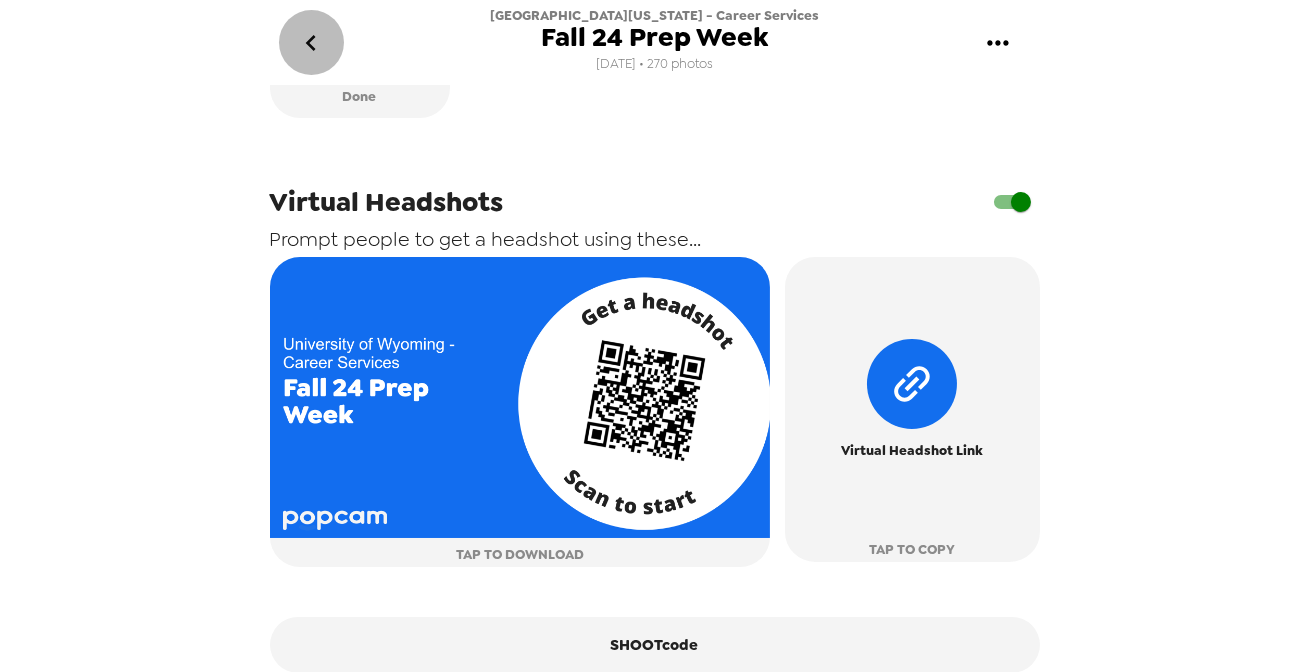 click 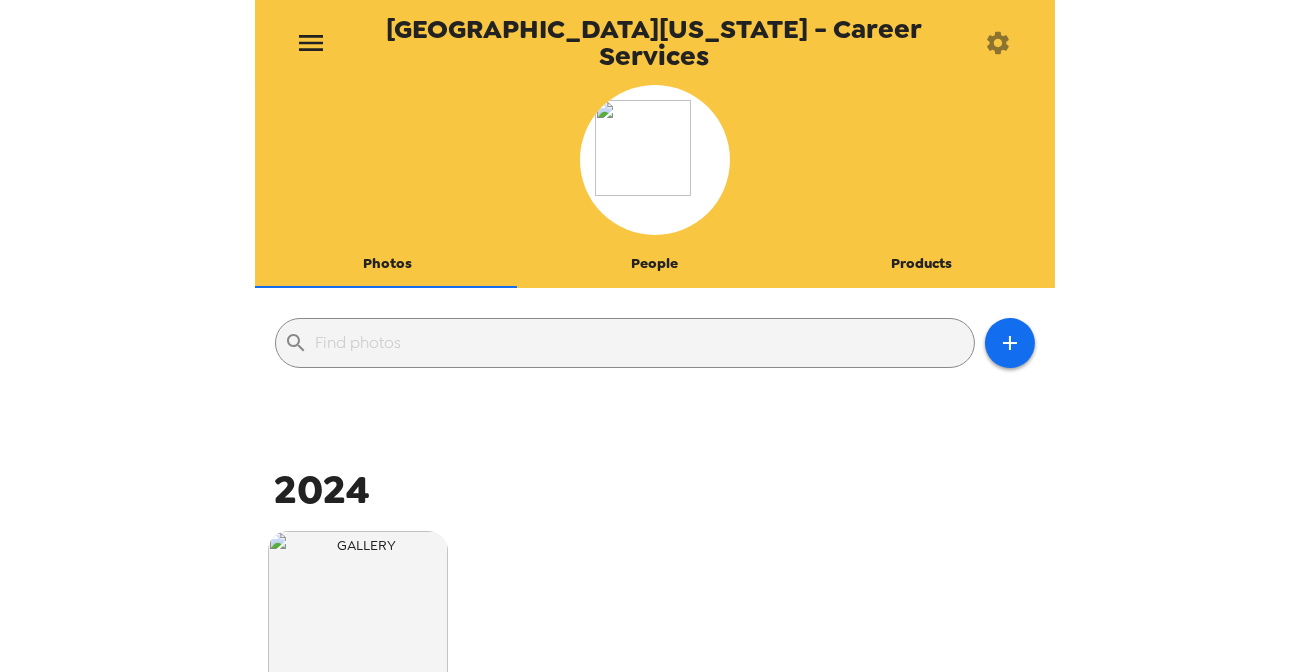 click 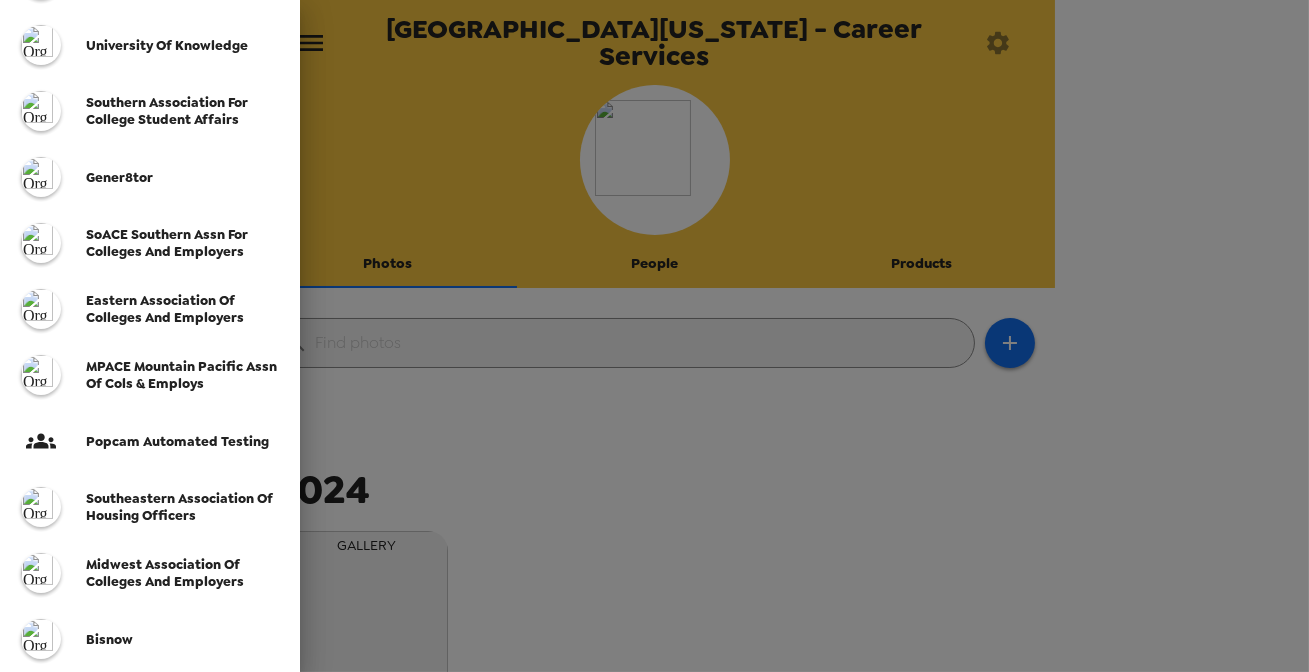 scroll, scrollTop: 363, scrollLeft: 0, axis: vertical 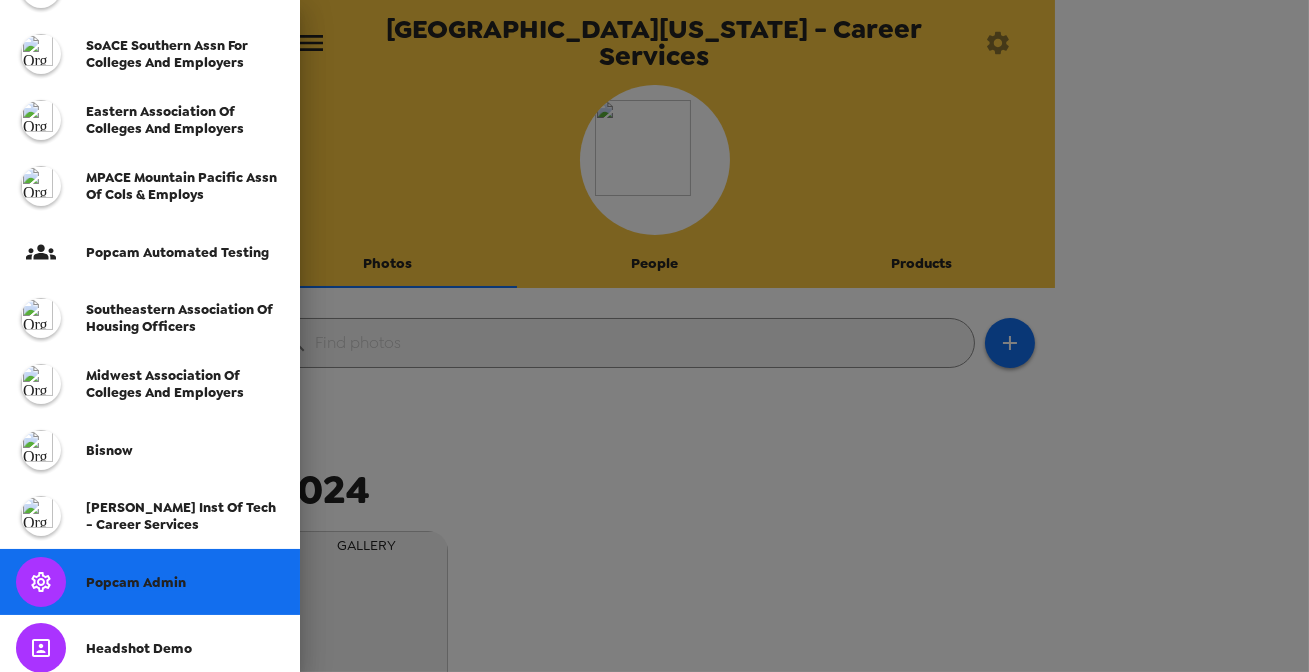 click on "Popcam Admin" at bounding box center [150, 582] 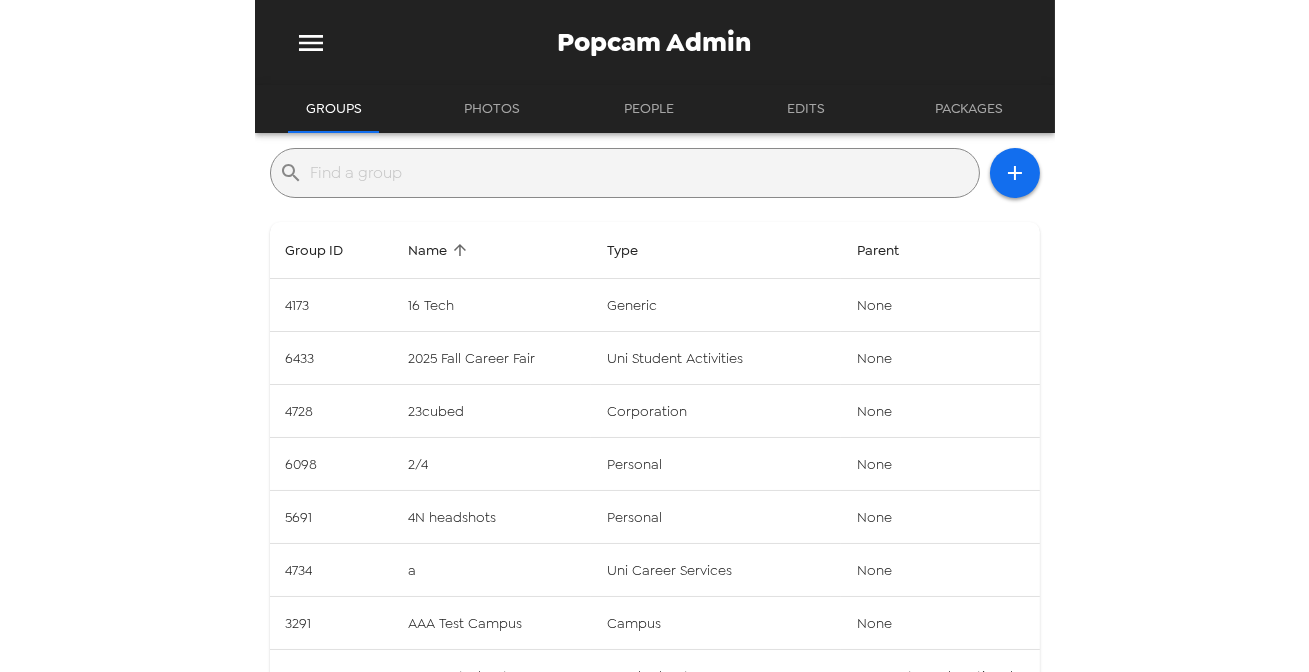 click at bounding box center [641, 173] 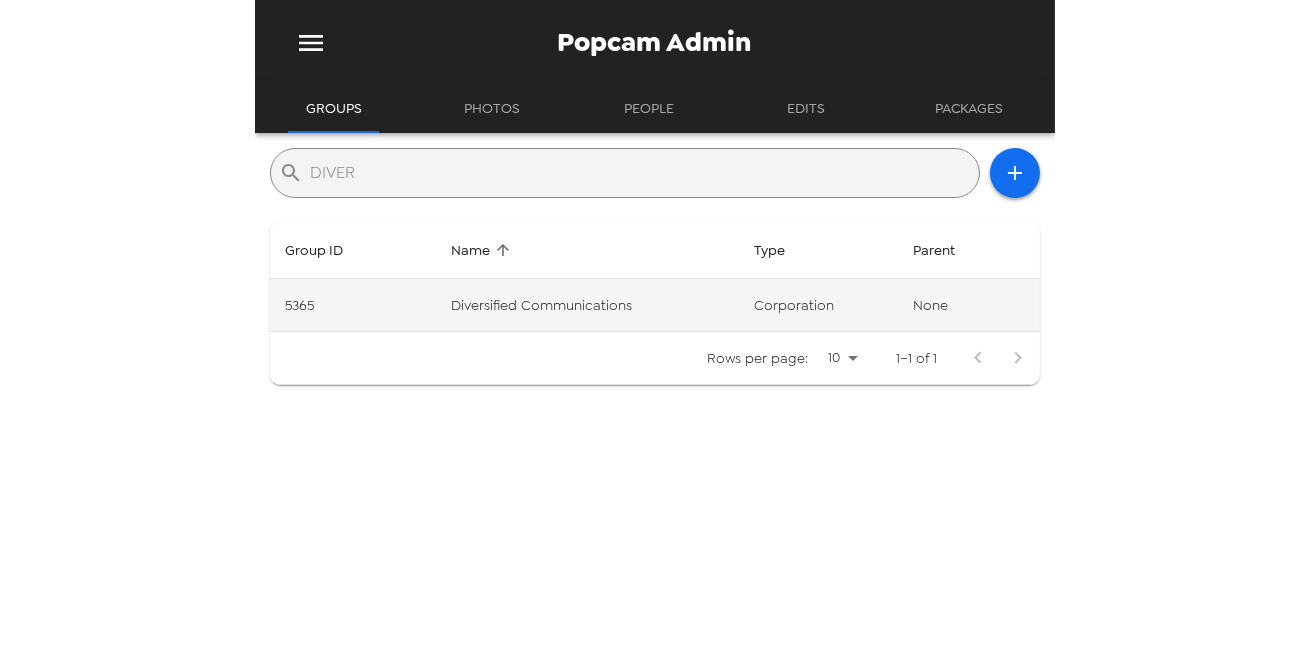 type on "DIVER" 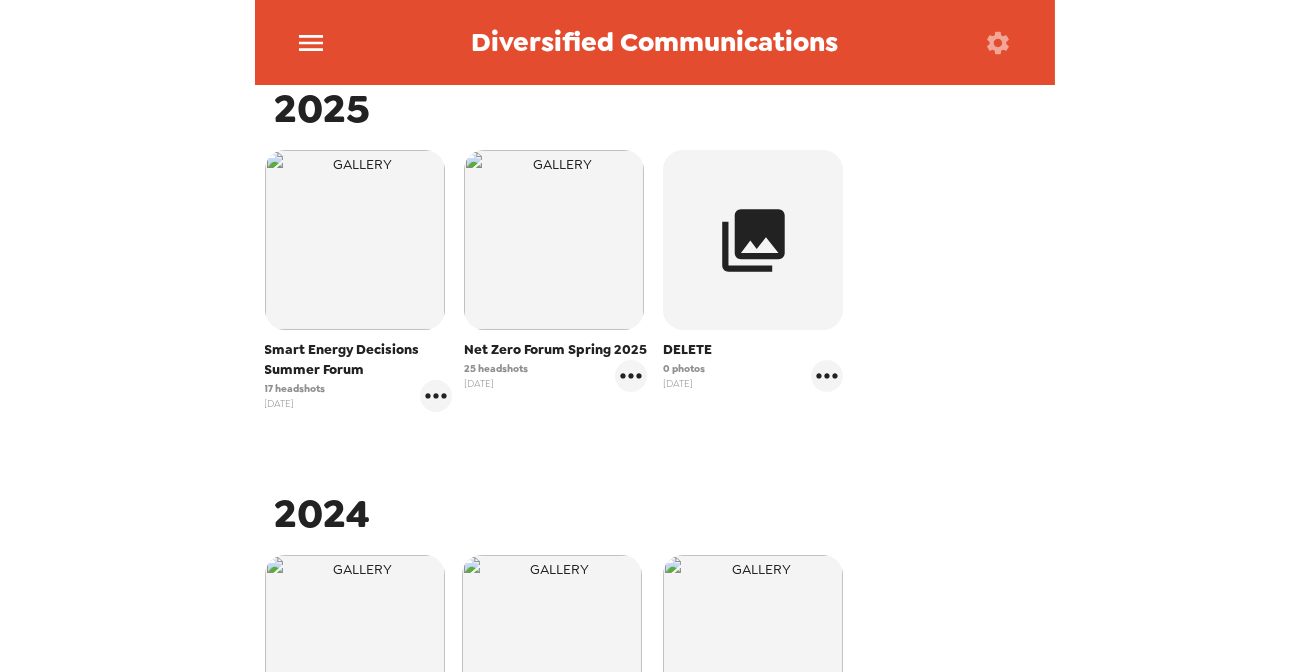 scroll, scrollTop: 363, scrollLeft: 0, axis: vertical 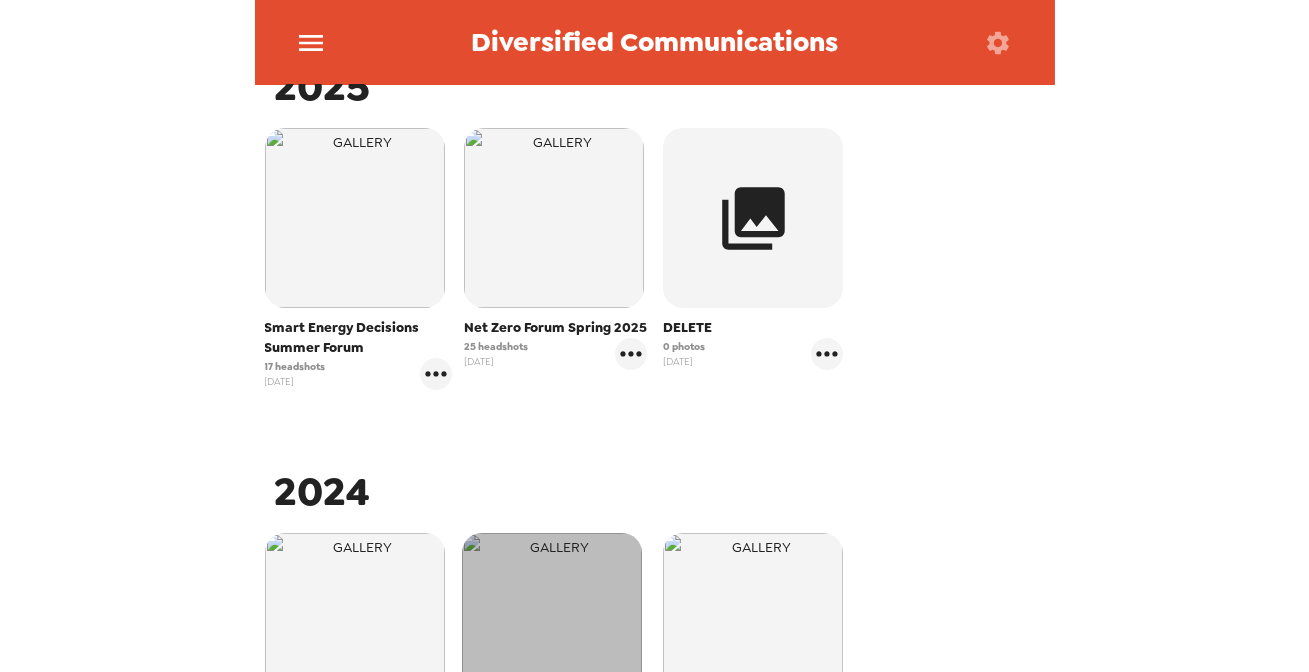 click at bounding box center [552, 623] 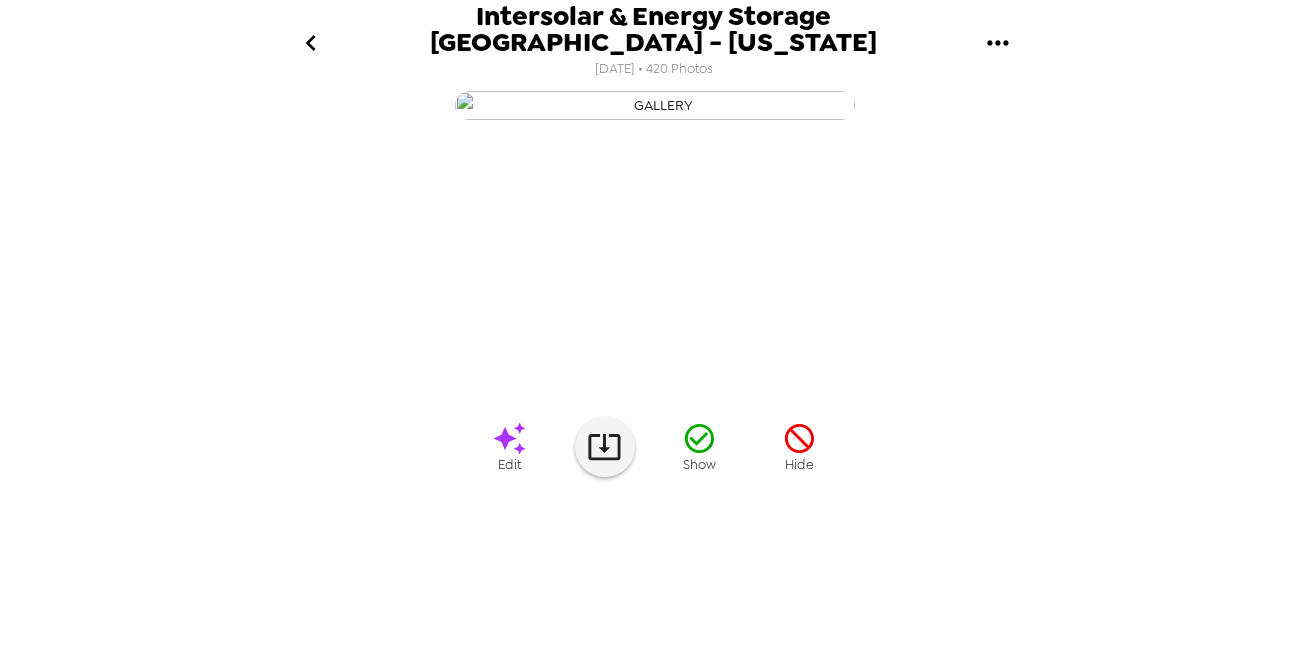 scroll, scrollTop: 183, scrollLeft: 0, axis: vertical 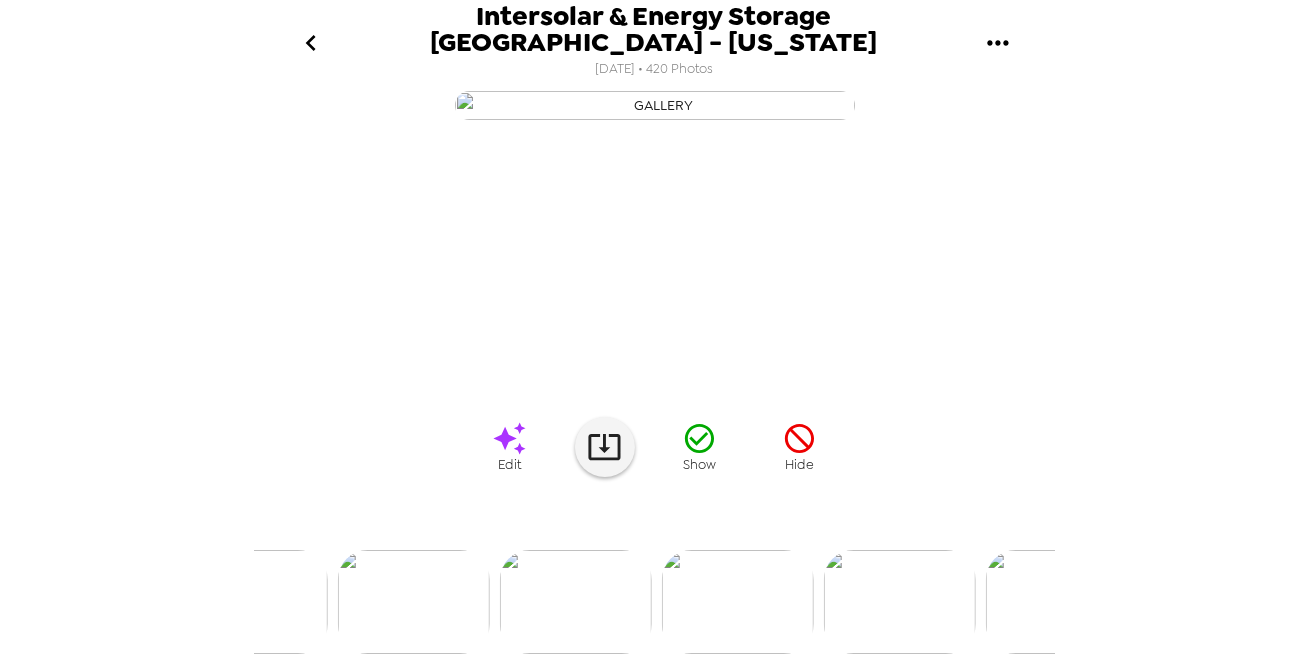 click at bounding box center [738, 602] 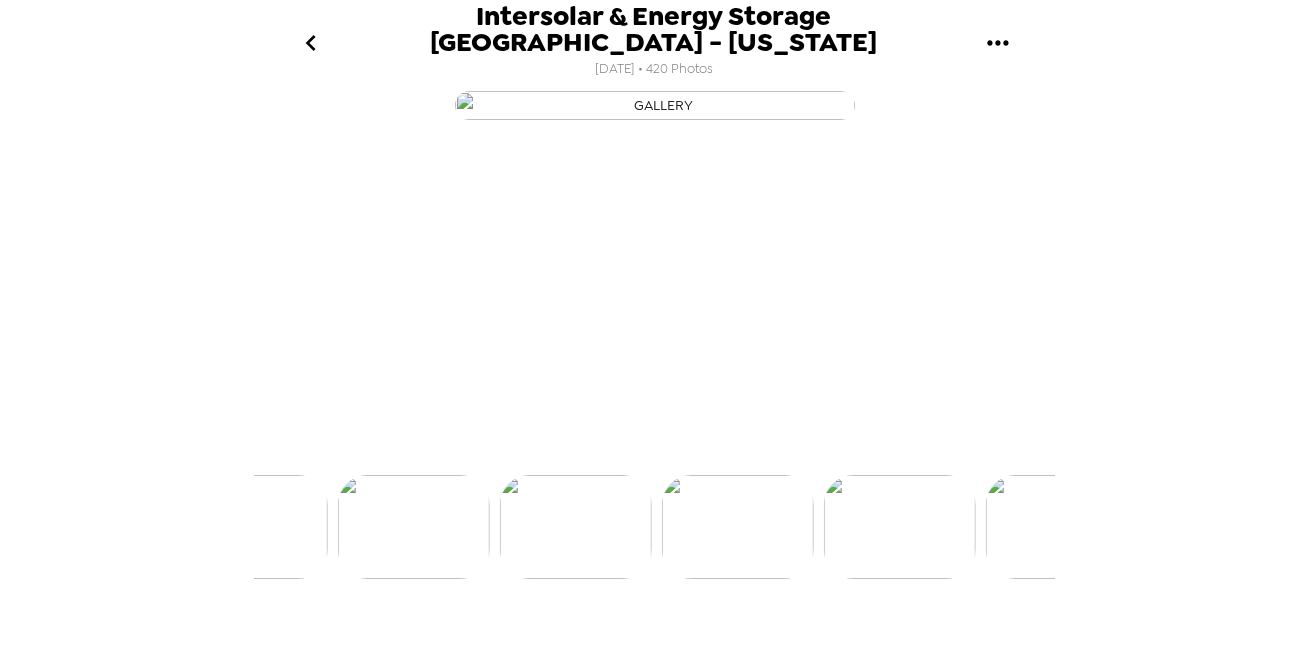 scroll, scrollTop: 108, scrollLeft: 0, axis: vertical 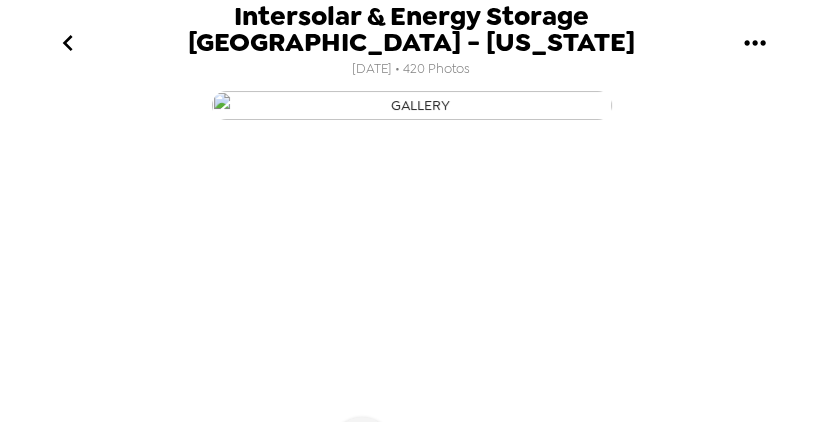 click 